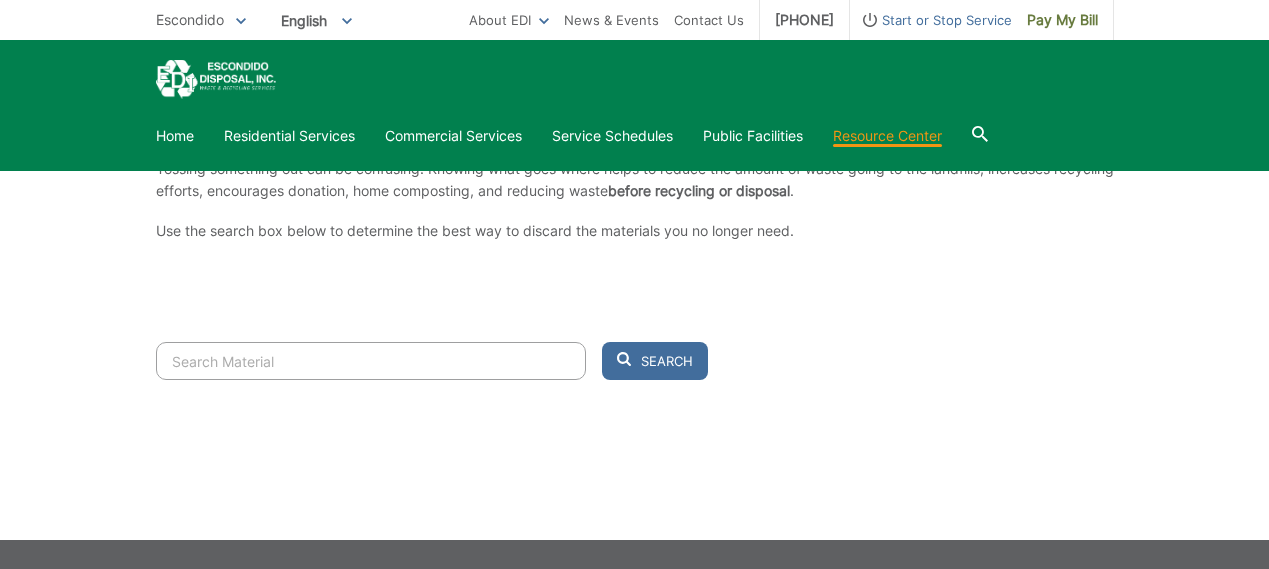 scroll, scrollTop: 491, scrollLeft: 0, axis: vertical 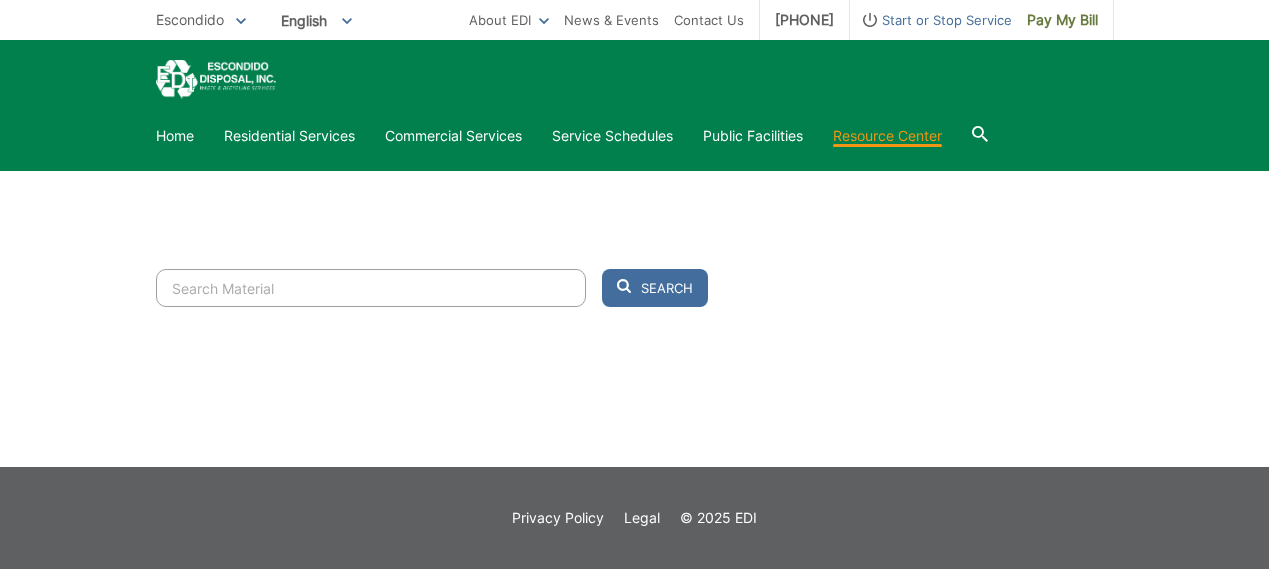 click at bounding box center [371, 288] 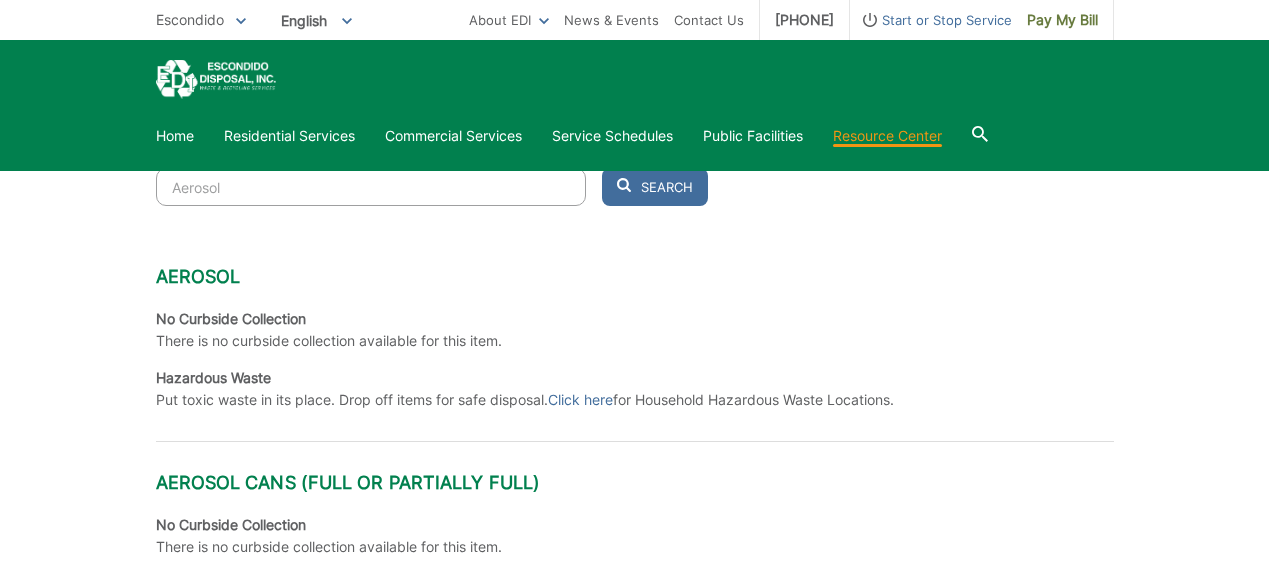 scroll, scrollTop: 583, scrollLeft: 0, axis: vertical 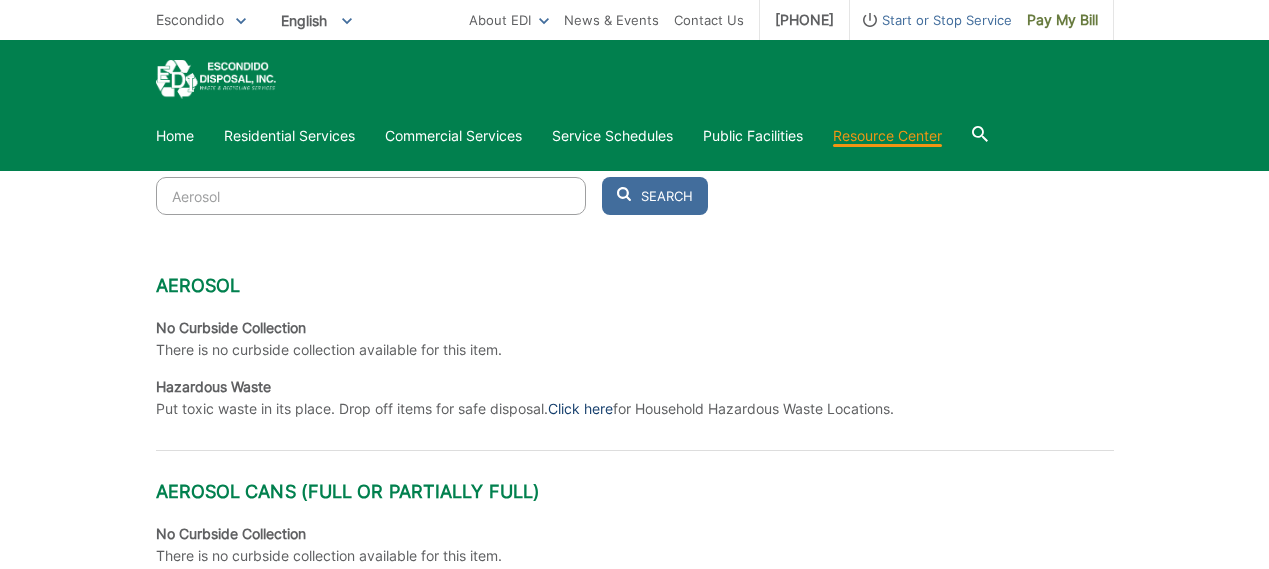 click on "Click here" at bounding box center (580, 409) 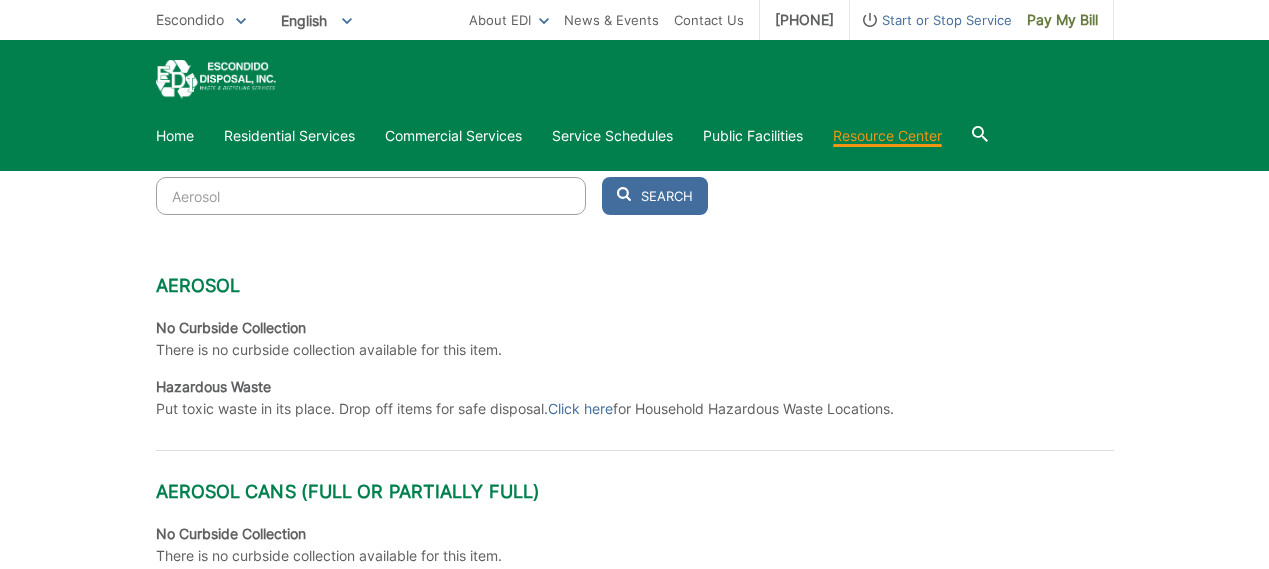 click on "Aerosol" at bounding box center [371, 196] 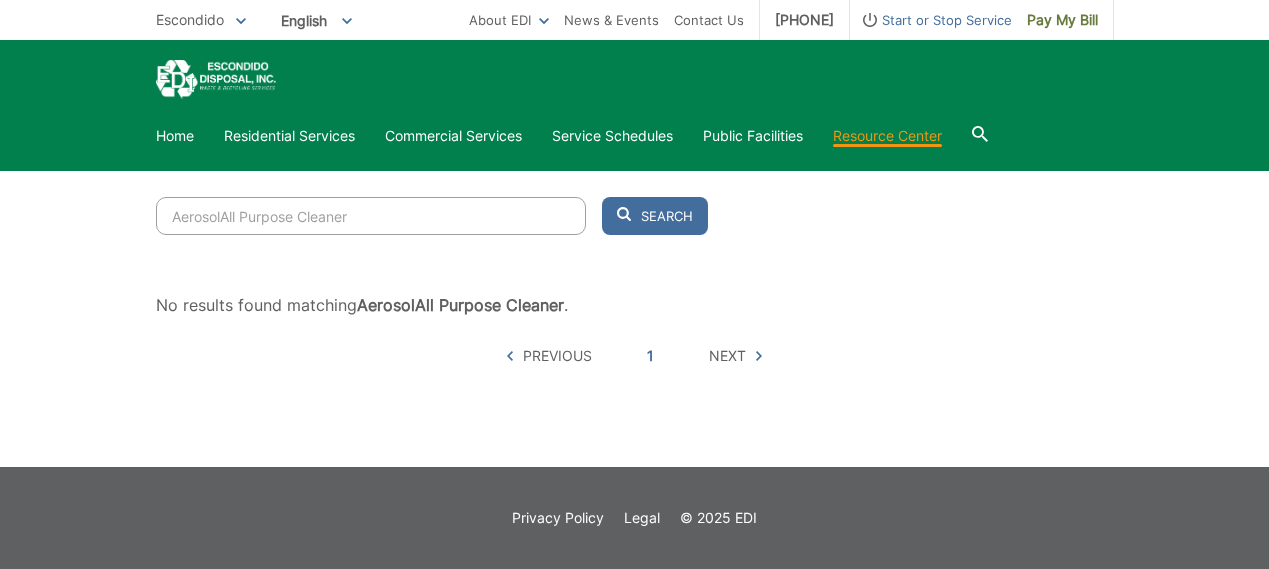 paste 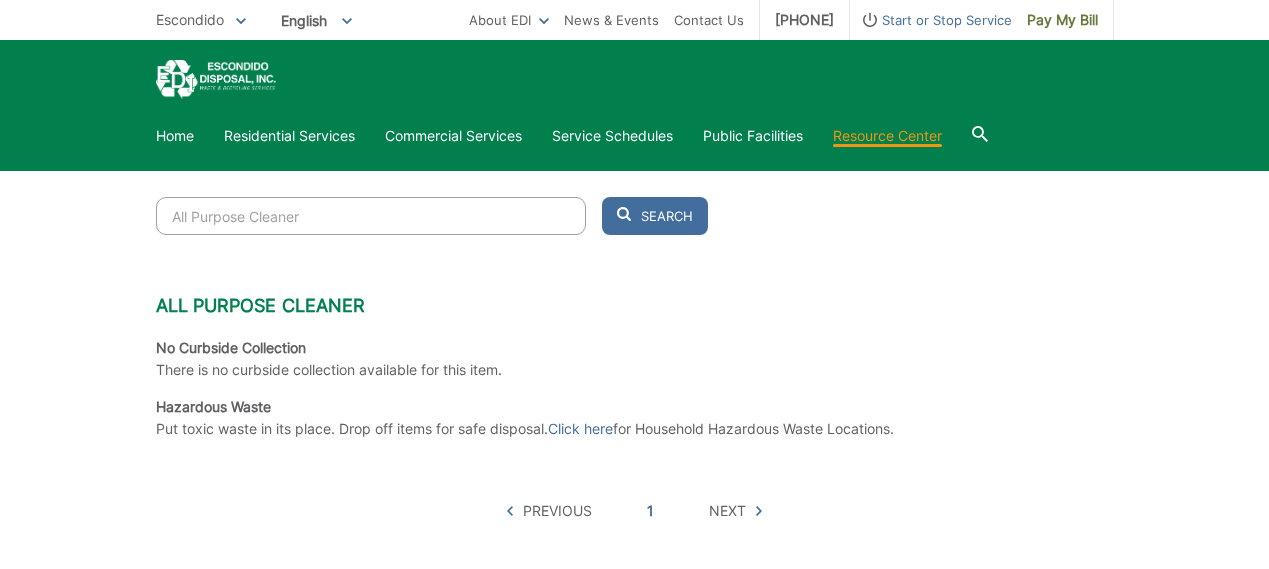 scroll, scrollTop: 583, scrollLeft: 0, axis: vertical 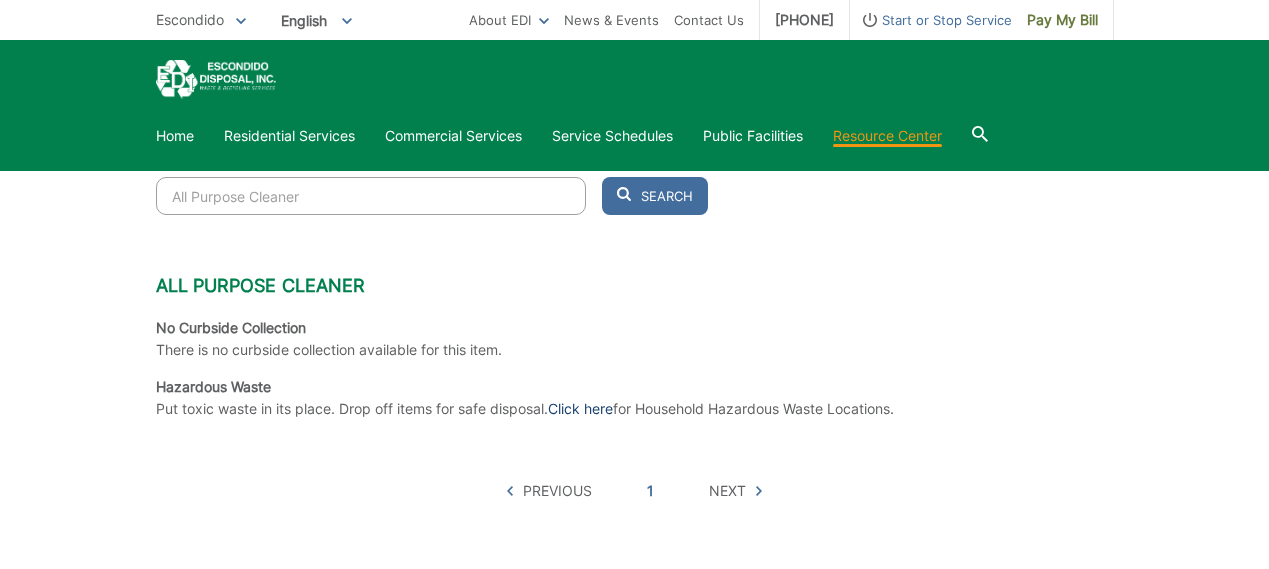 click on "Click here" at bounding box center (580, 409) 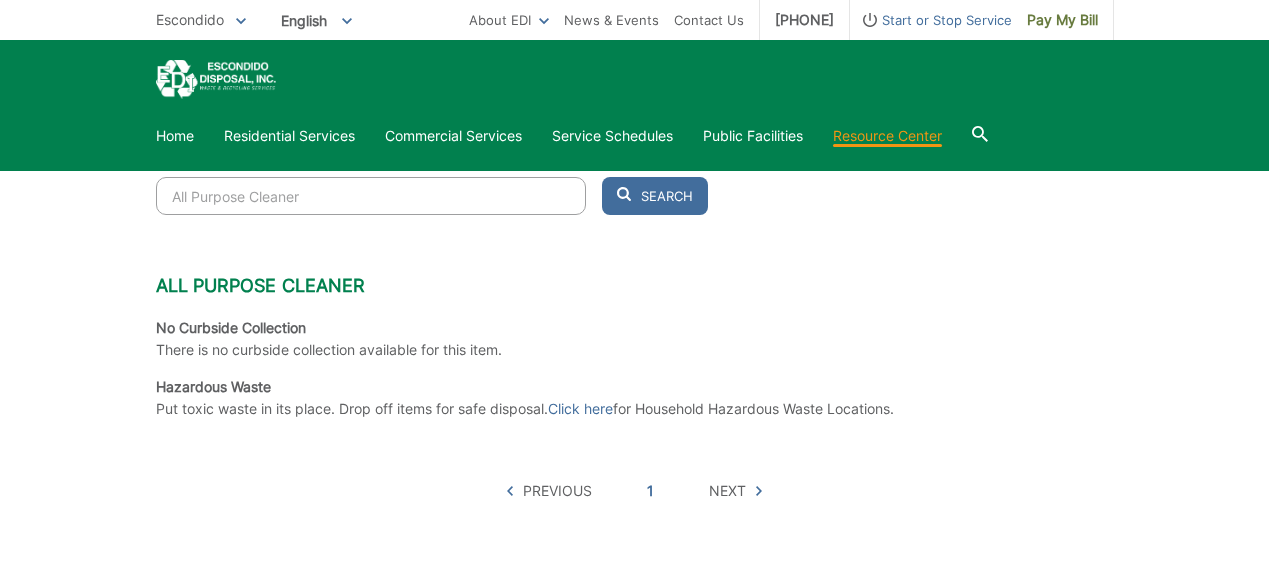 click on "All Purpose Cleaner" at bounding box center [371, 196] 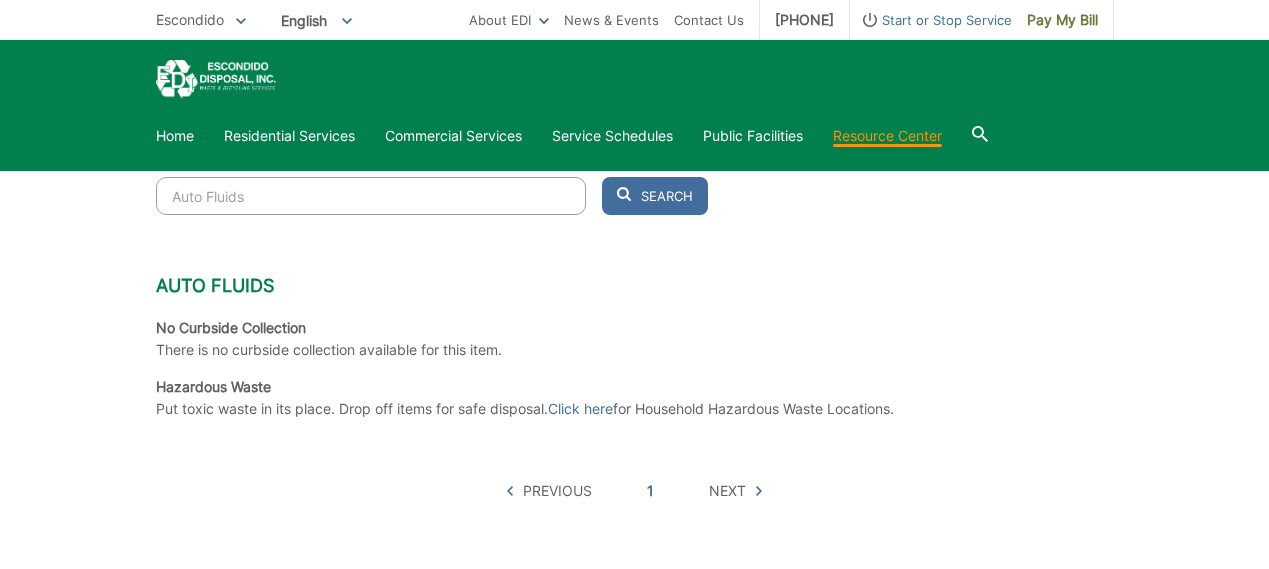 drag, startPoint x: 585, startPoint y: 402, endPoint x: 605, endPoint y: 41, distance: 361.5536 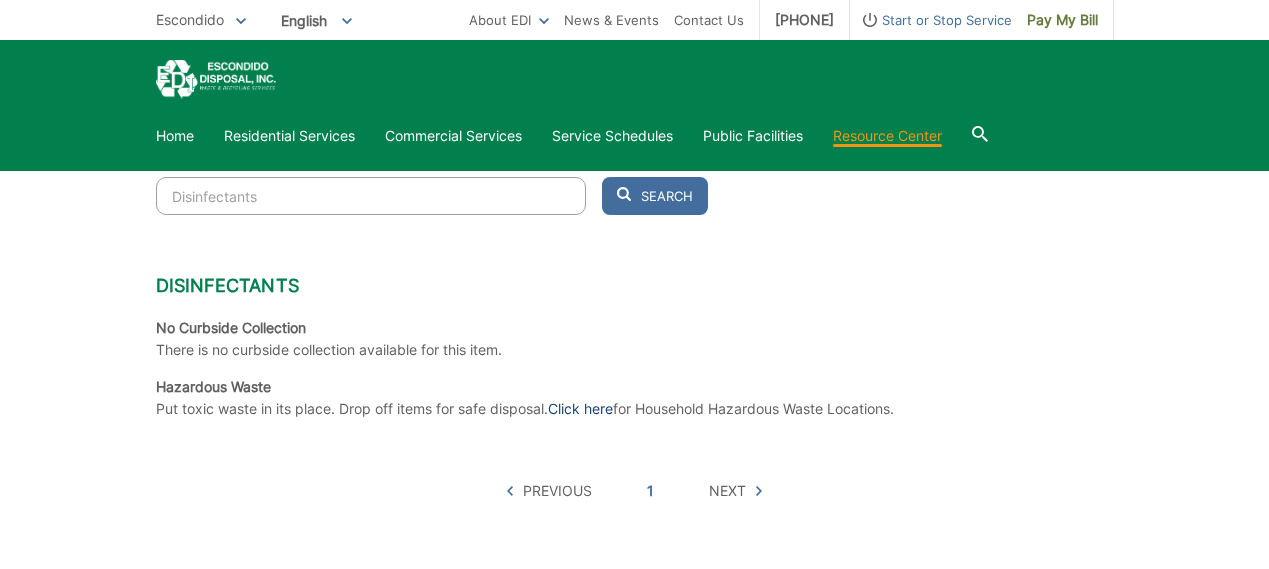 click on "Click here" at bounding box center [580, 409] 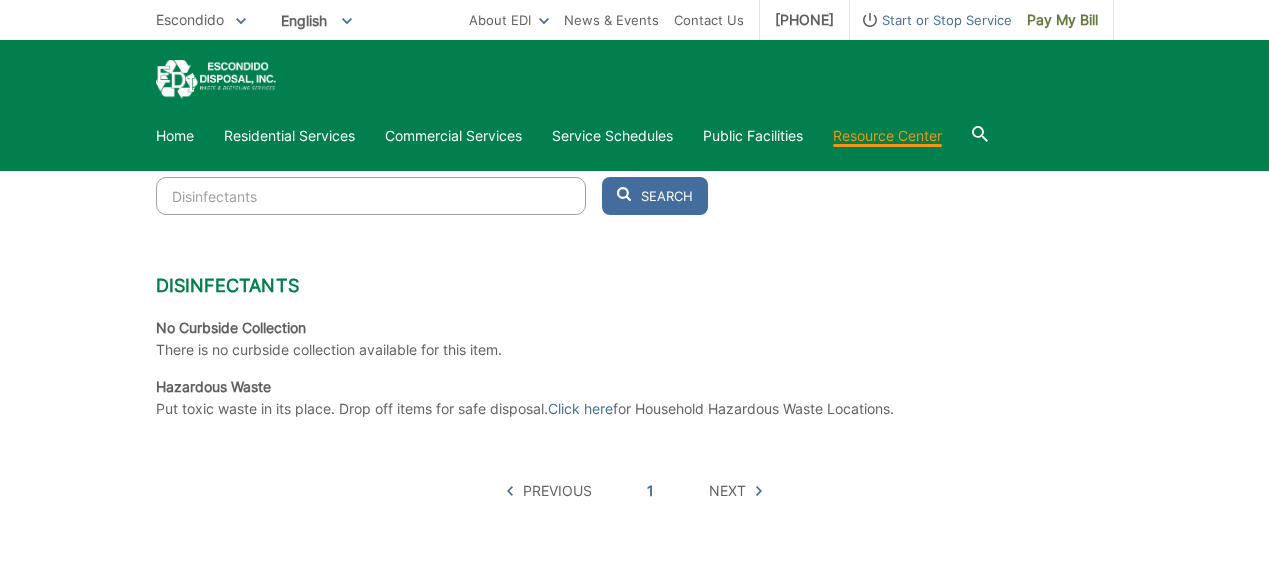 click on "No Curbside Collection There is no curbside collection available for this item." at bounding box center [635, 339] 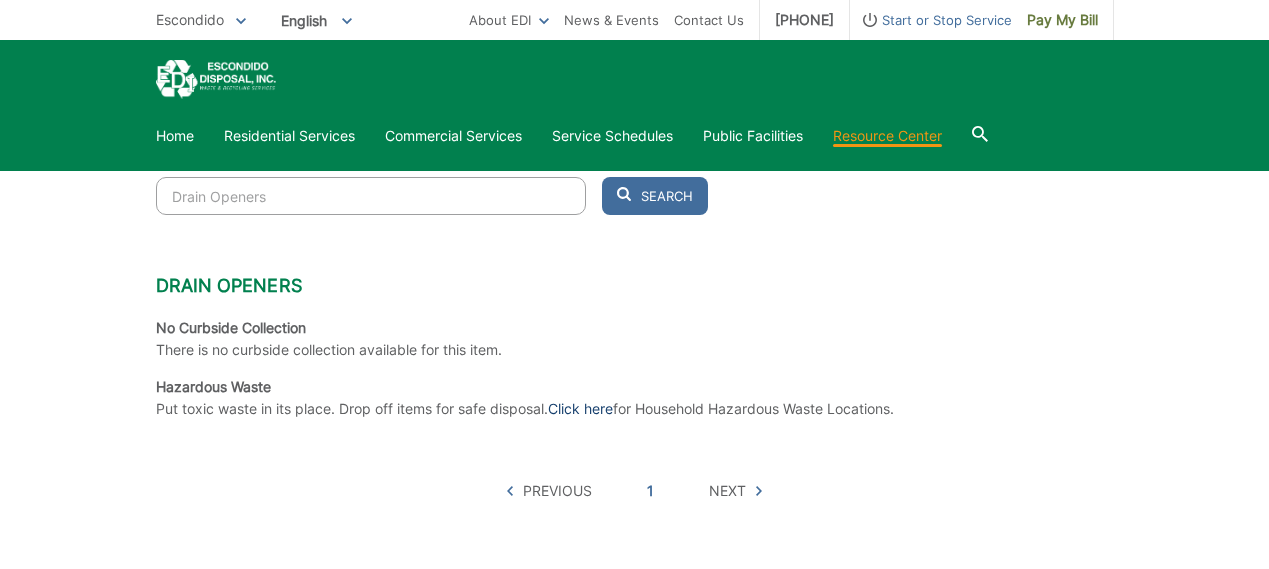 click on "Click here" at bounding box center (580, 409) 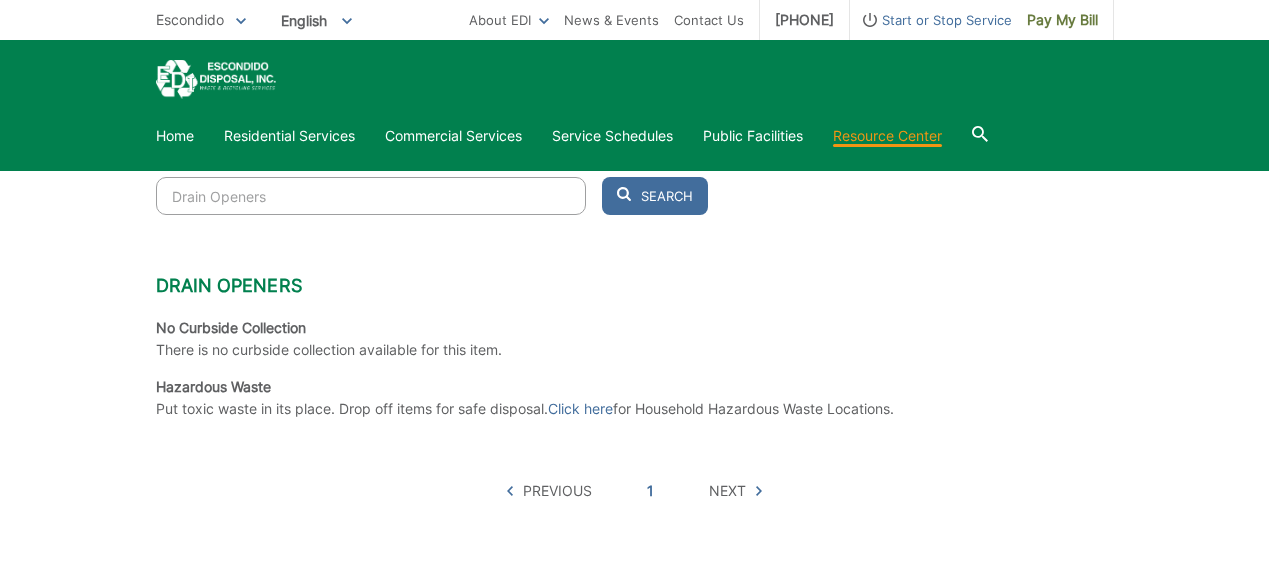click on "Drain Openers" at bounding box center [371, 196] 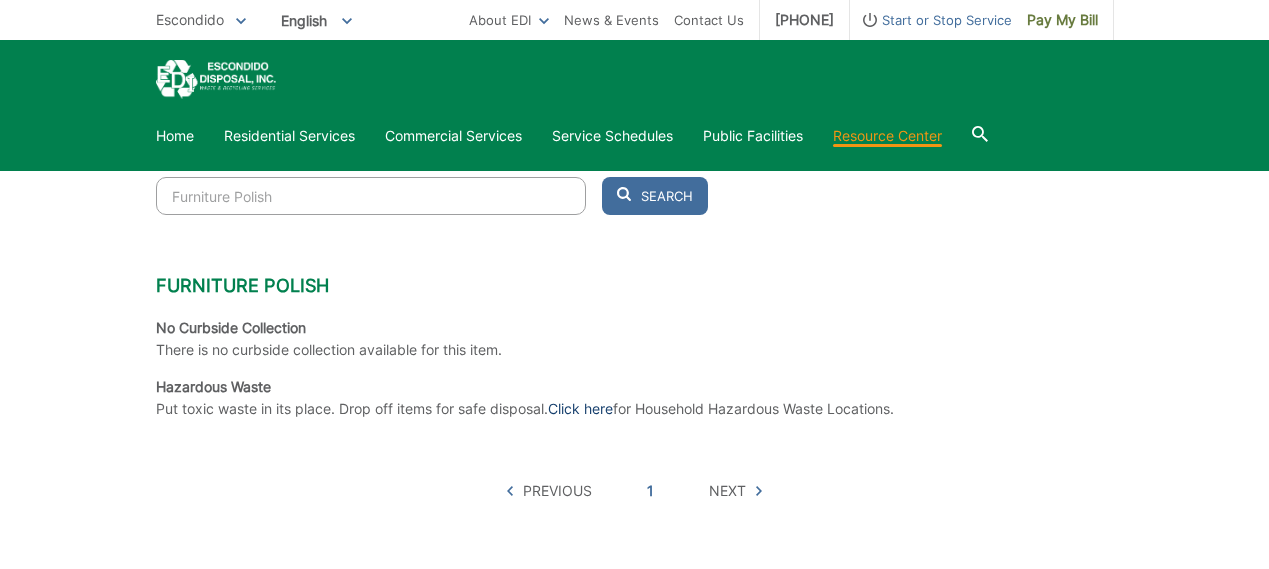 click on "Click here" at bounding box center (580, 409) 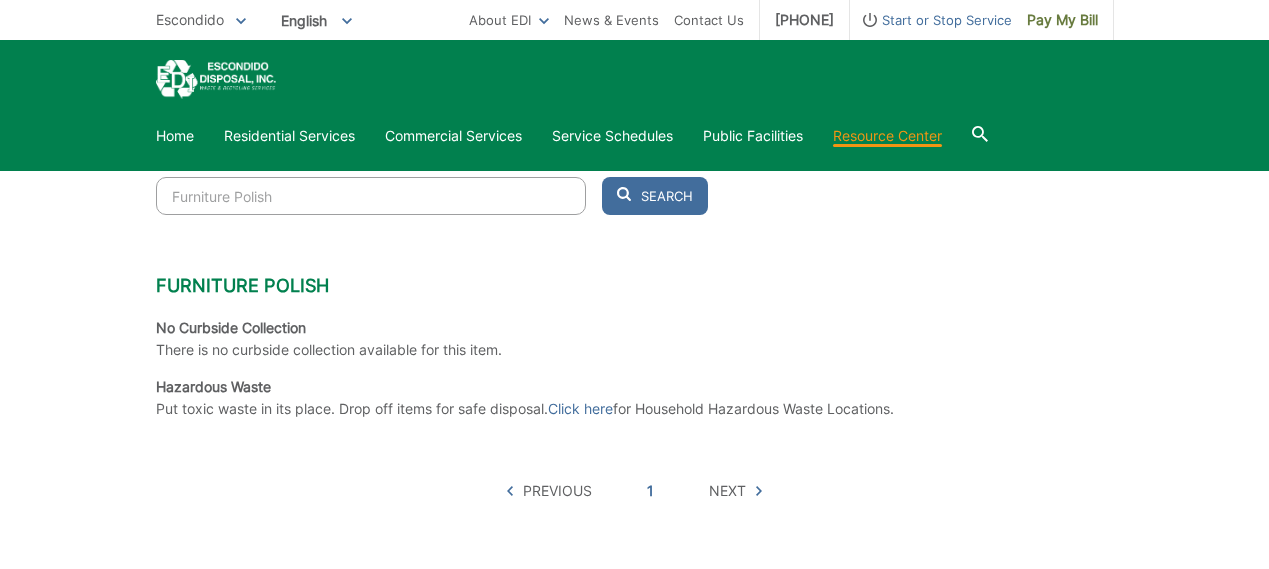 click on "Furniture Polish" at bounding box center [371, 196] 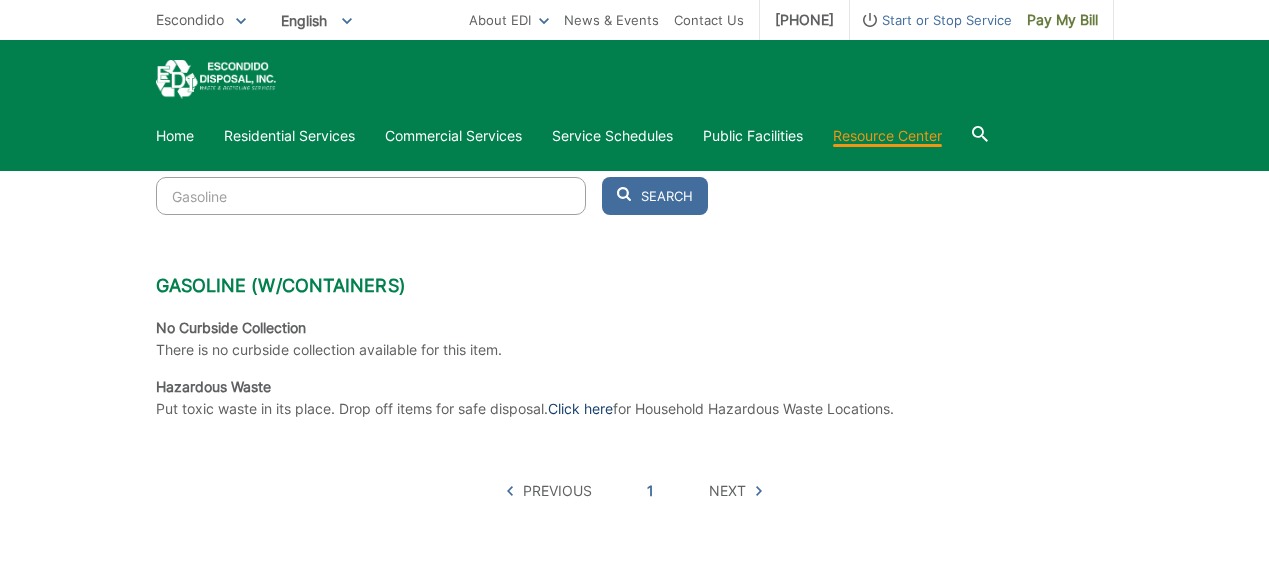 click on "Click here" at bounding box center (580, 409) 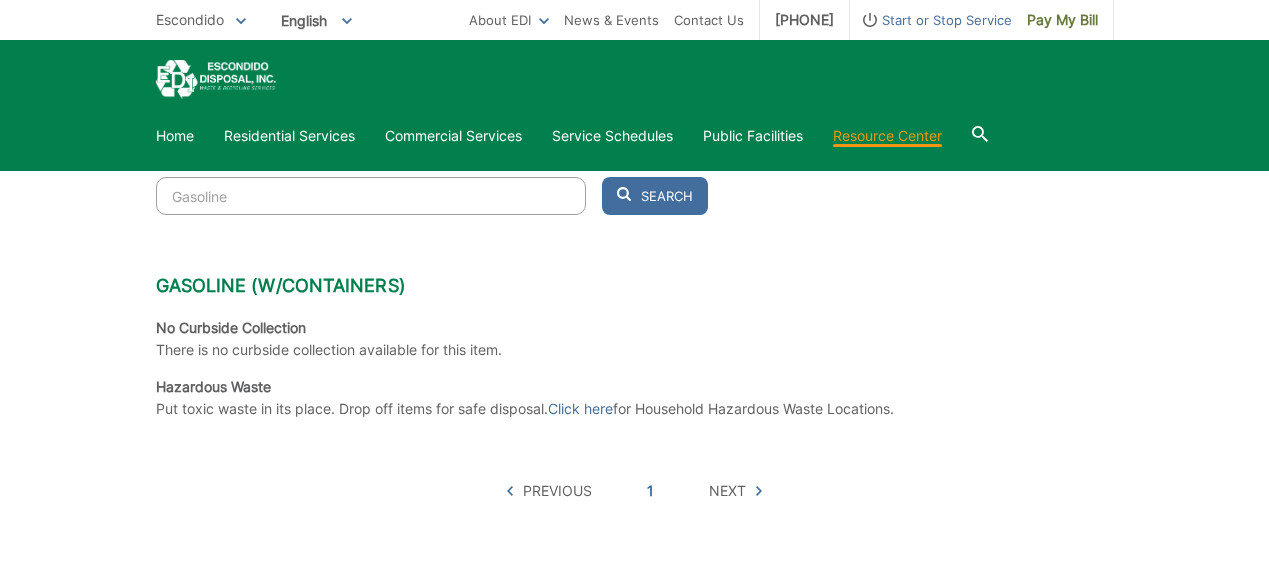 click on "Gasoline" at bounding box center (371, 196) 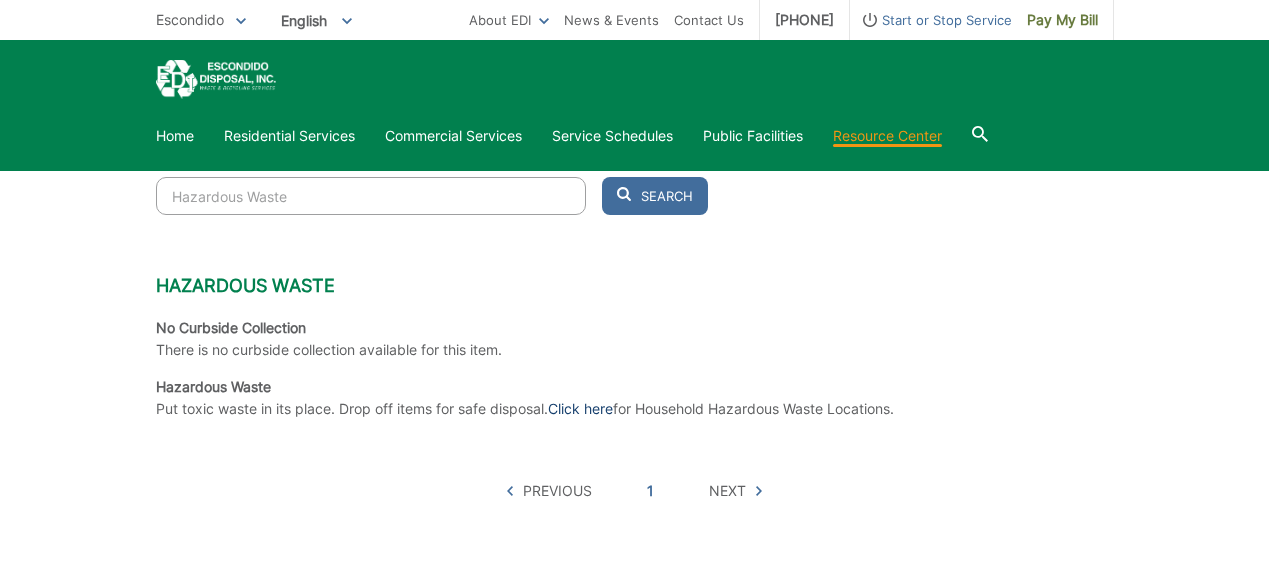 type on "Hazardous Waste" 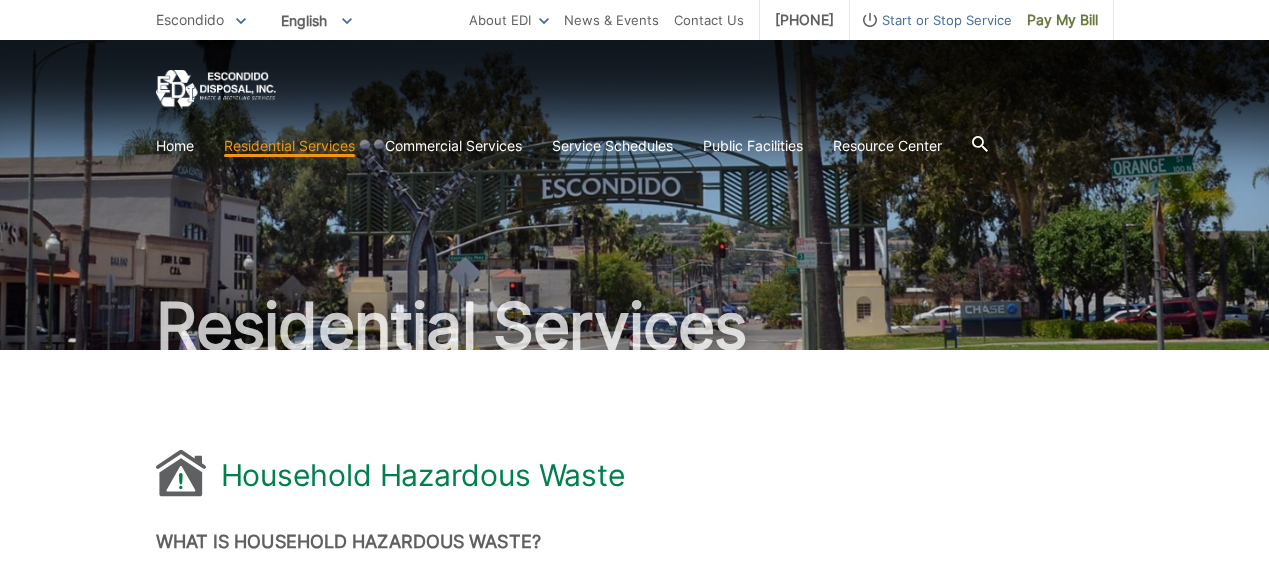 scroll, scrollTop: 0, scrollLeft: 0, axis: both 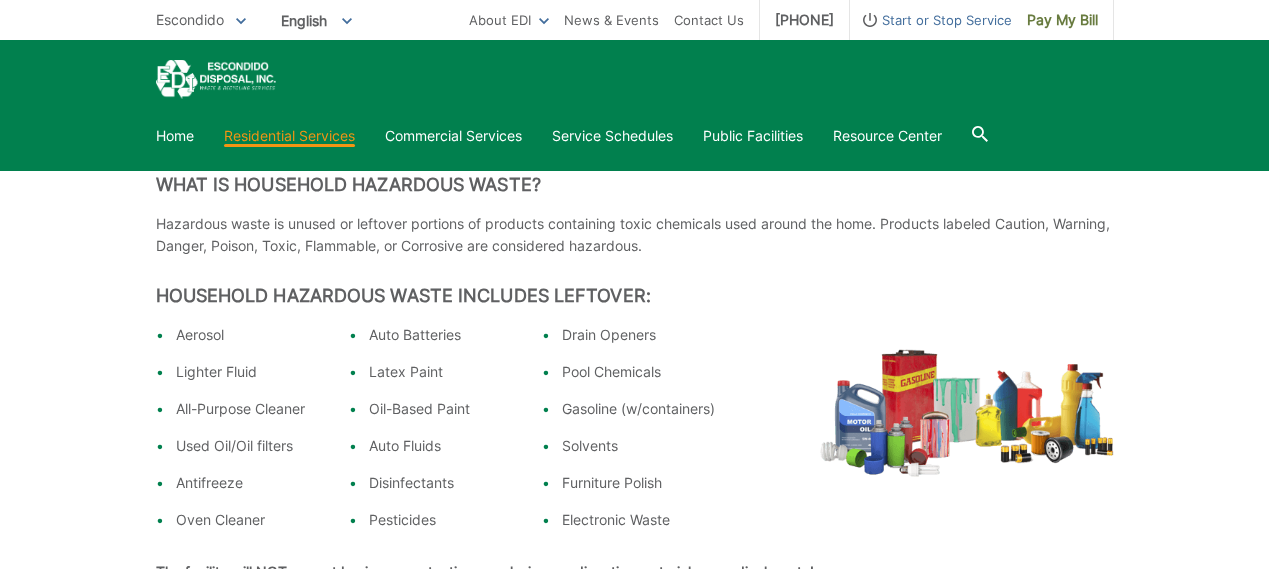 click on "Hazardous waste is unused or leftover portions of products containing toxic chemicals used around the home. Products labeled Caution, Warning, Danger, Poison, Toxic, Flammable, or Corrosive are considered hazardous." at bounding box center [635, 235] 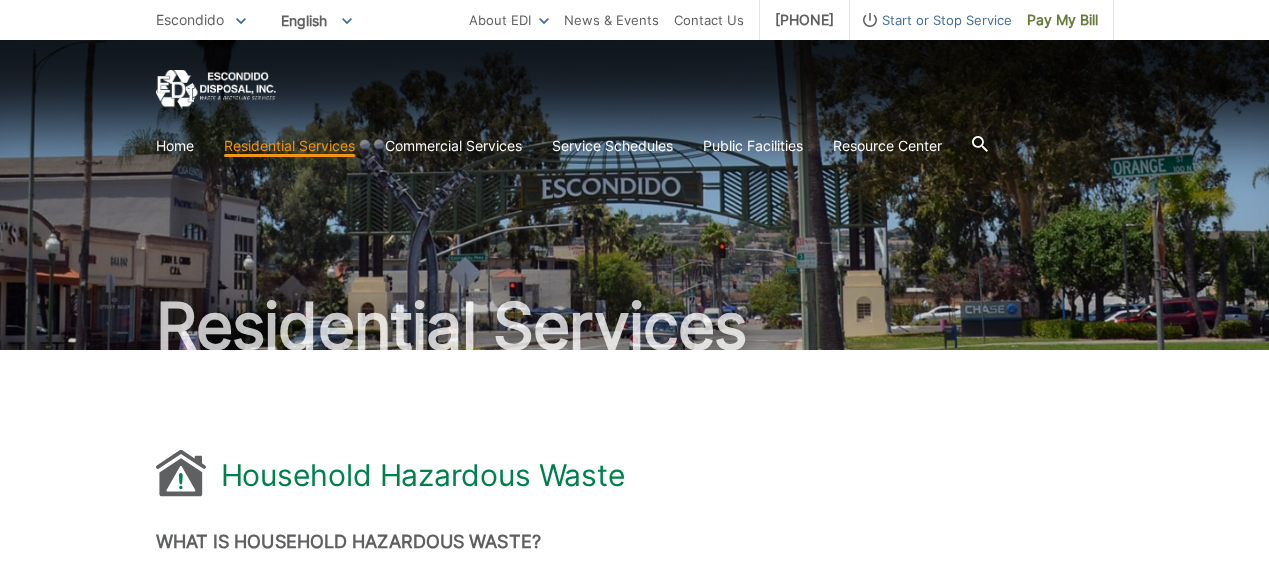 scroll, scrollTop: 0, scrollLeft: 0, axis: both 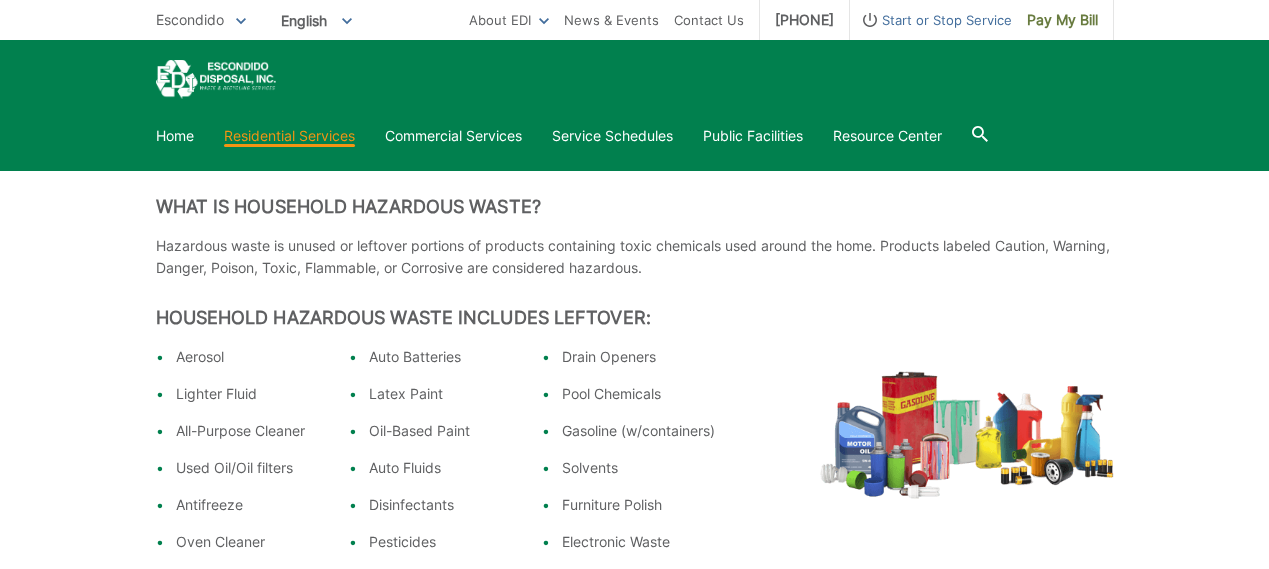 click on "Hazardous waste is unused or leftover portions of products containing toxic chemicals used around the home. Products labeled Caution, Warning, Danger, Poison, Toxic, Flammable, or Corrosive are considered hazardous." at bounding box center (635, 257) 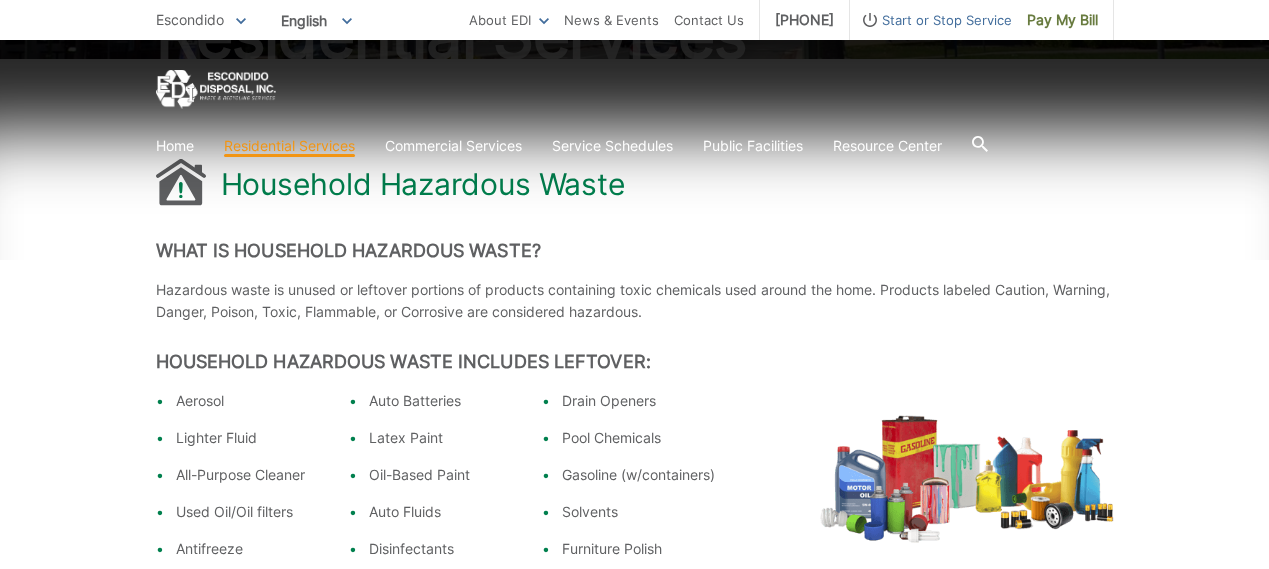 scroll, scrollTop: 285, scrollLeft: 0, axis: vertical 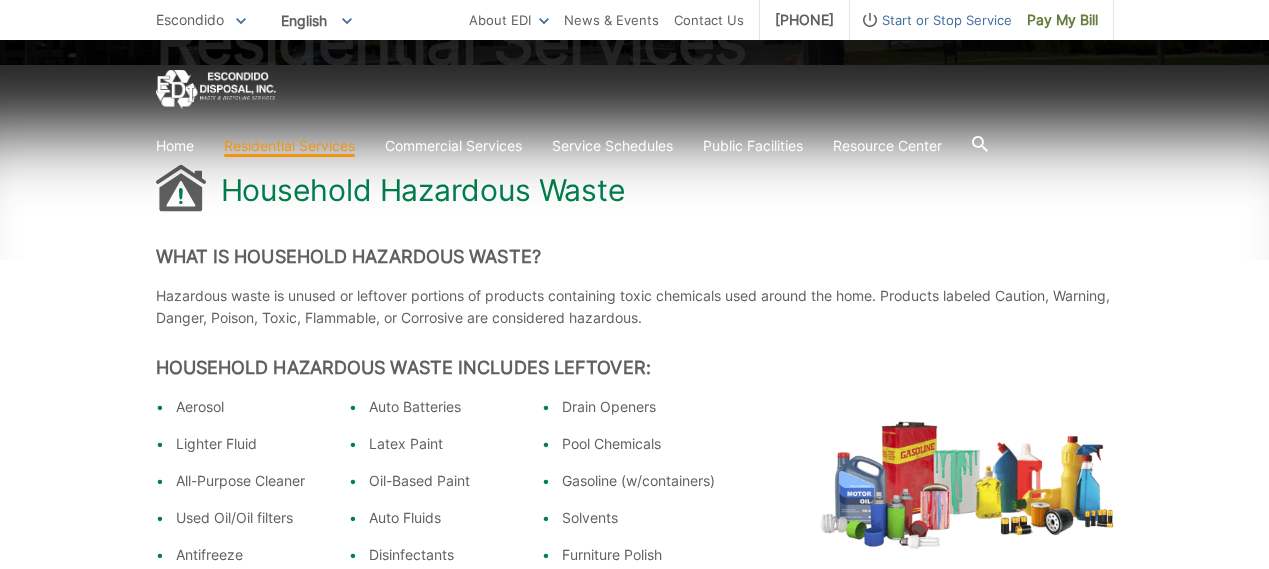click on "Household Hazardous Waste
What is Household Hazardous Waste?
Hazardous waste is unused or leftover portions of products containing toxic chemicals used around the home. Products labeled Caution, Warning, Danger, Poison, Toxic, Flammable, or Corrosive are considered hazardous.
Household Hazardous Waste Includes Leftover:
Aerosol
Lighter Fluid
All-Purpose Cleaner
Used Oil/Oil filters
Antifreeze
Oven Cleaner
Auto Batteries
Latex Paint
Oil-Based Paint
Auto Fluids
Disinfectants
Pesticides
Drain Openers
Pool Chemicals
Gasoline (w/containers)
Solvents
Furniture Polish
Electronic Waste
The facility will NOT accept business waste, tires, explosives, radioactive material, or medical waste!
How can I reduce household hazardous waste (HHW) in my home?
Where can I dispose of HHW?
Reminder:" at bounding box center (635, 1347) 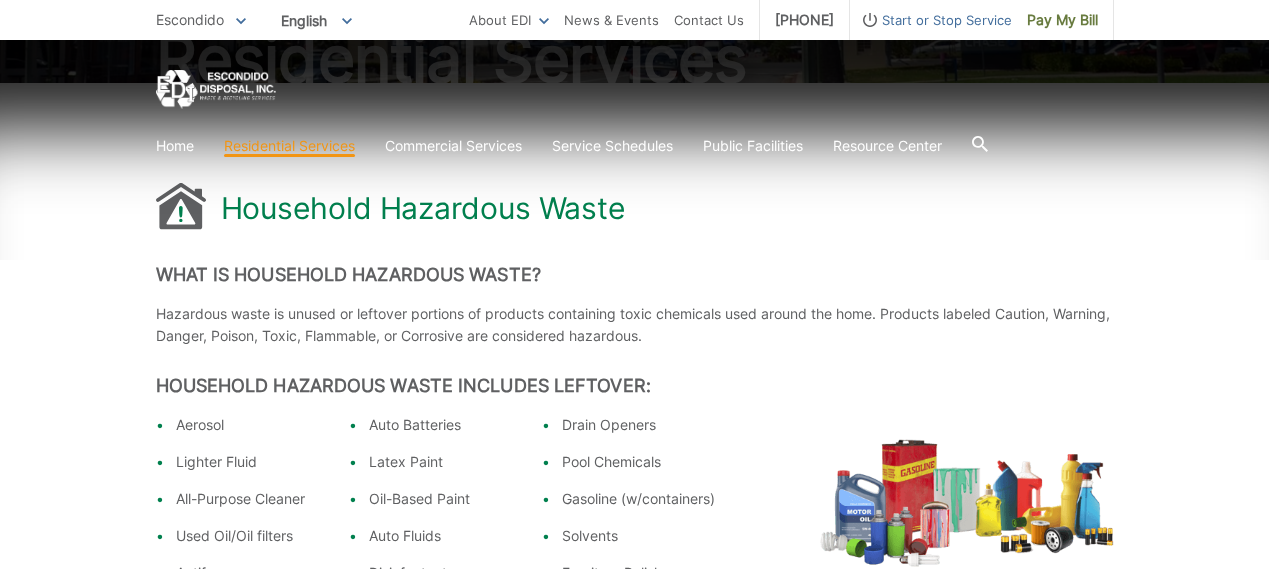 scroll, scrollTop: 319, scrollLeft: 0, axis: vertical 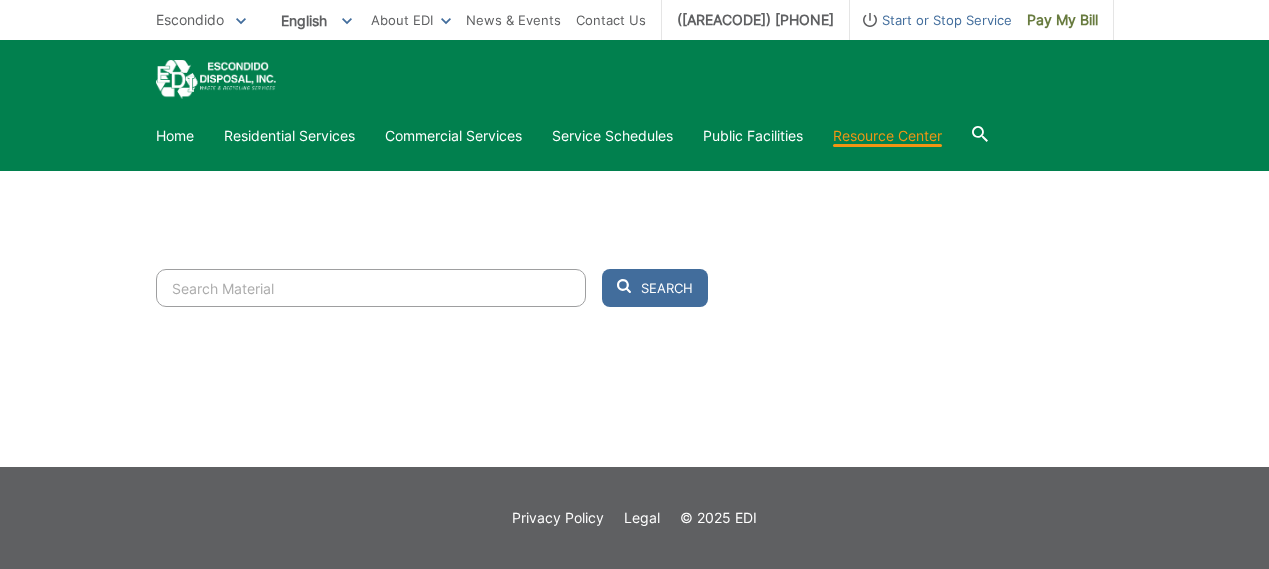 click at bounding box center (371, 288) 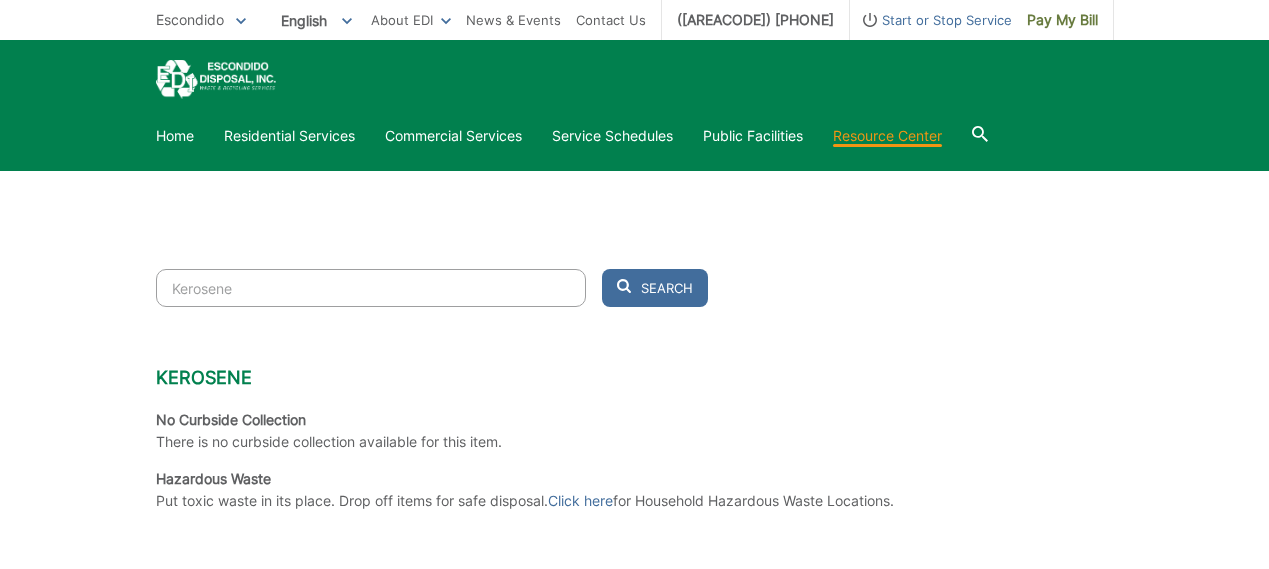 drag, startPoint x: 602, startPoint y: 501, endPoint x: 608, endPoint y: 462, distance: 39.45884 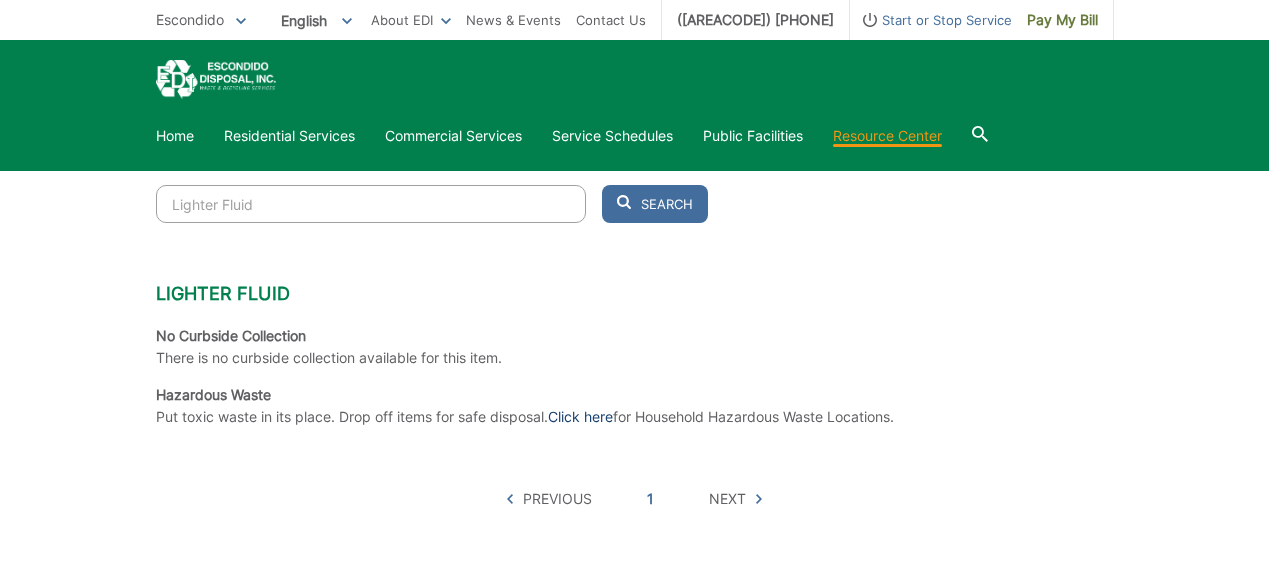 scroll, scrollTop: 581, scrollLeft: 0, axis: vertical 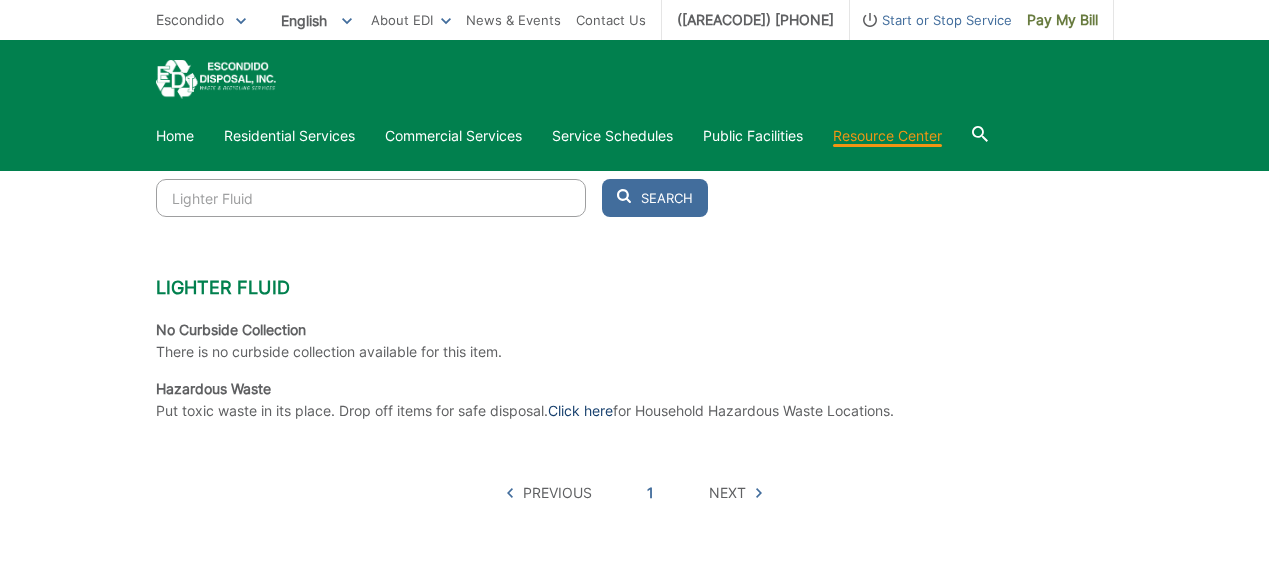 click on "Click here" at bounding box center (580, 411) 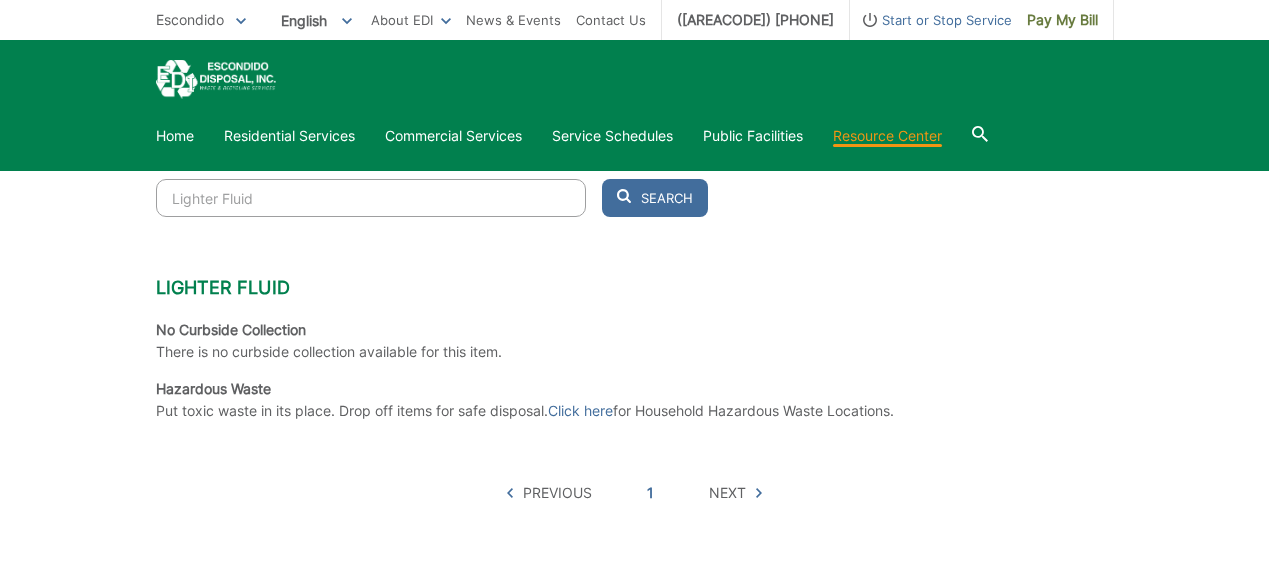 click on "Lighter Fluid" at bounding box center [371, 198] 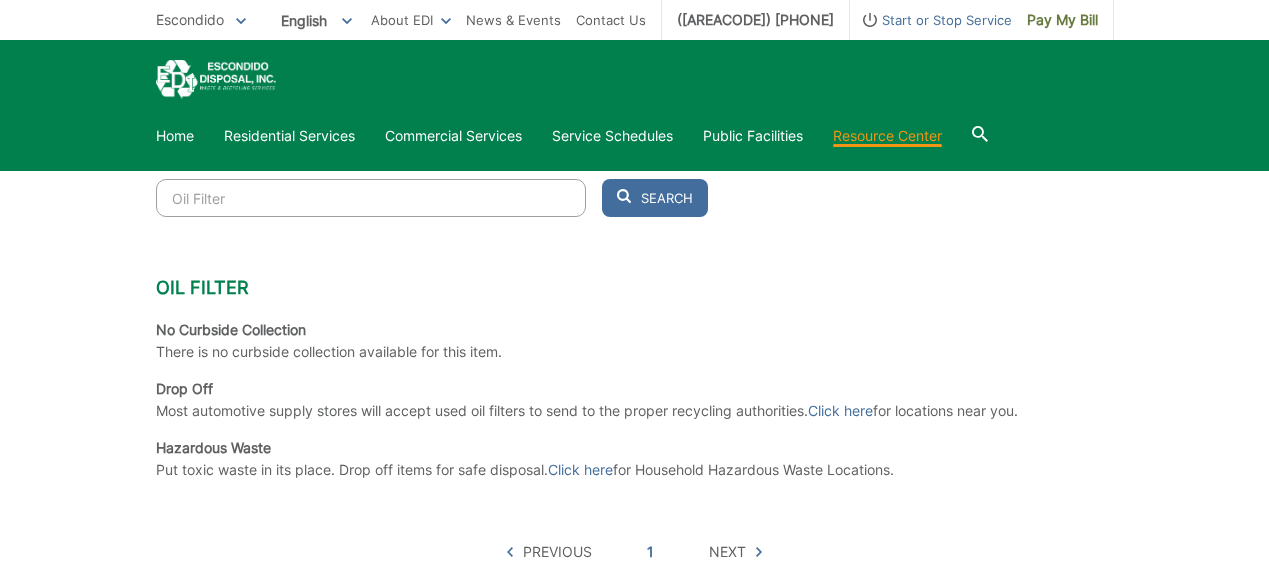 drag, startPoint x: 602, startPoint y: 466, endPoint x: 613, endPoint y: 447, distance: 21.954498 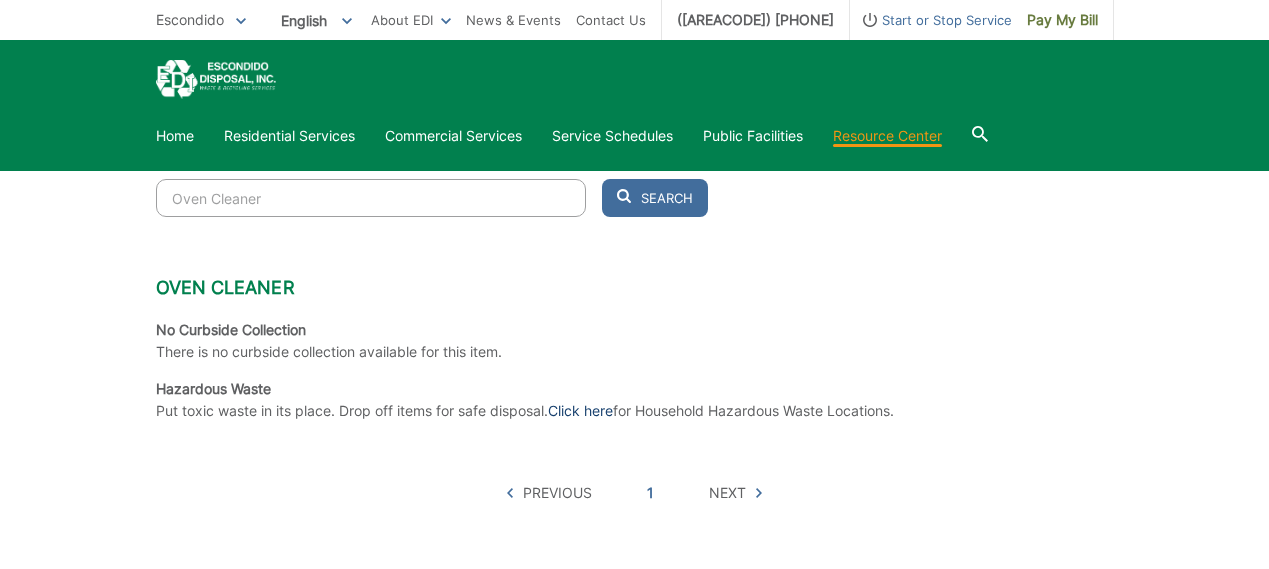 click on "Click here" at bounding box center [580, 411] 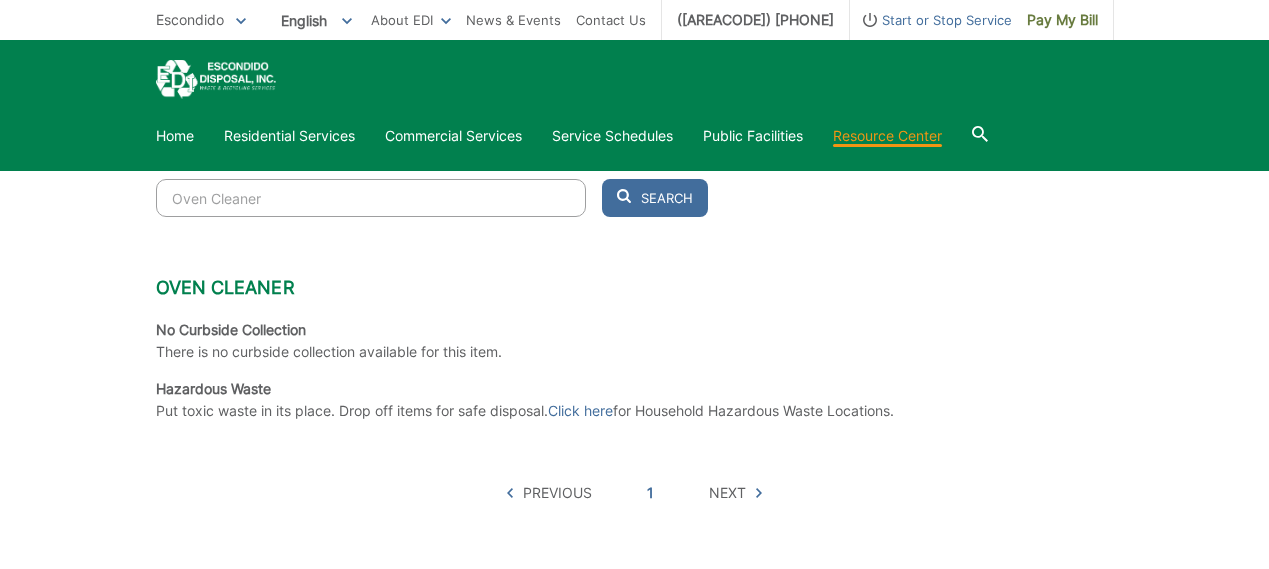 click on "Oven Cleaner" at bounding box center (371, 198) 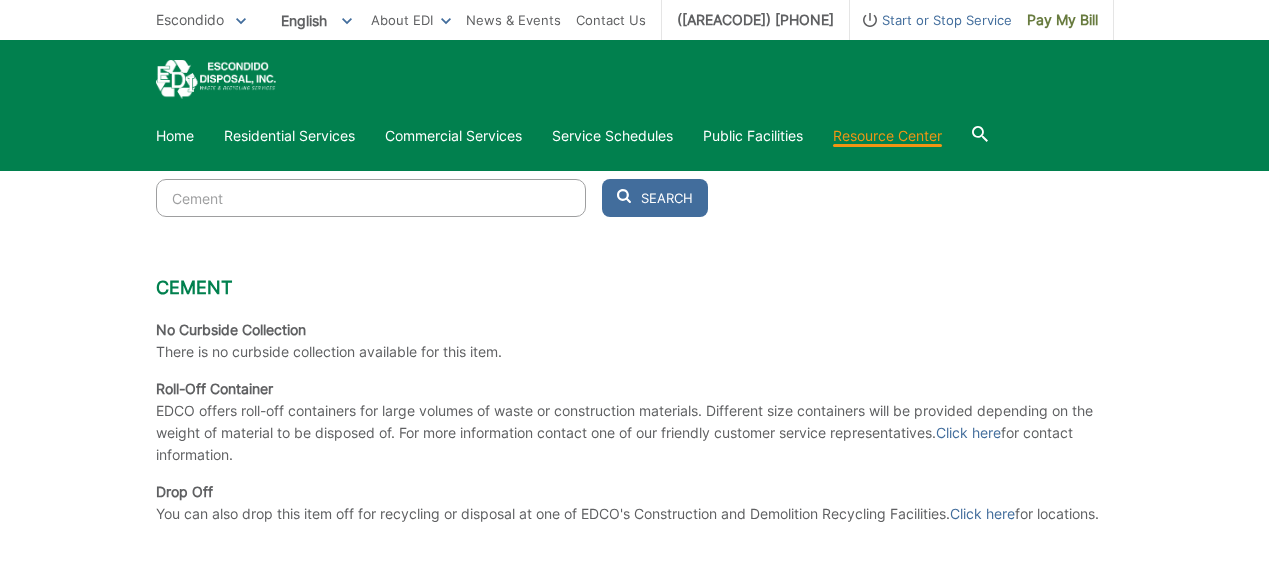 click on "Cement" at bounding box center (371, 198) 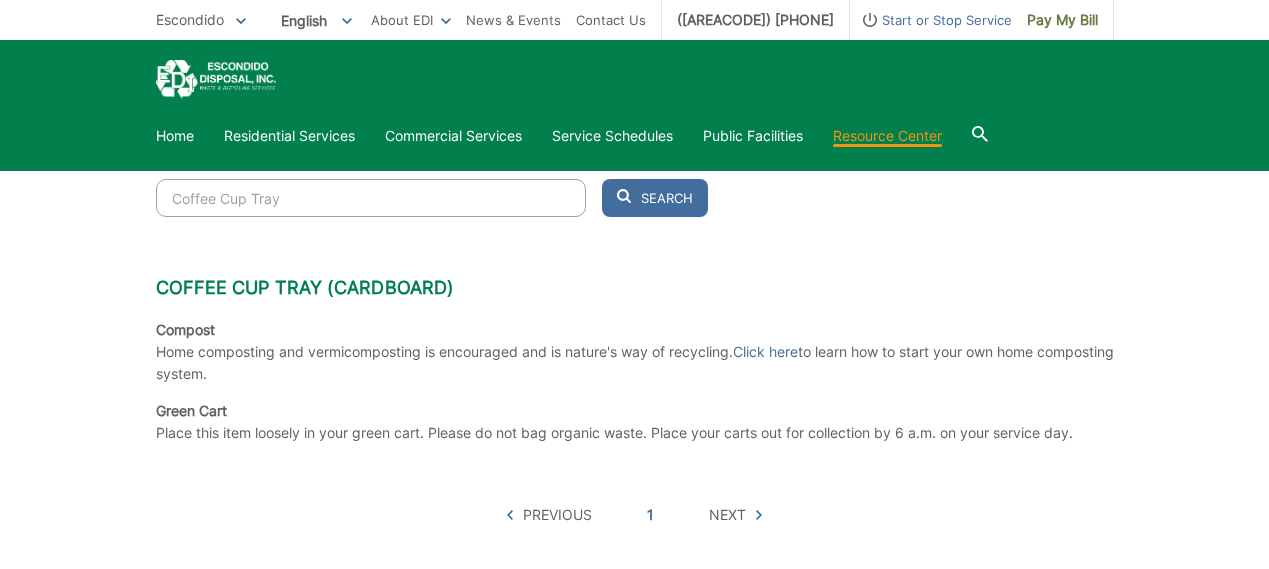 drag, startPoint x: 832, startPoint y: 305, endPoint x: 805, endPoint y: 352, distance: 54.20332 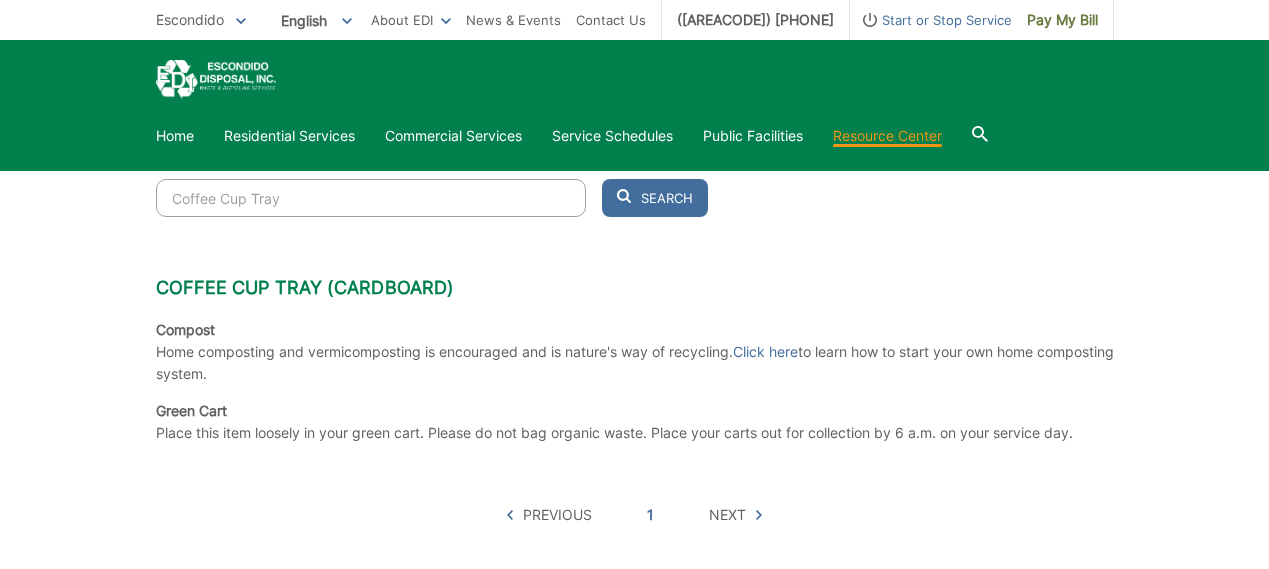 click on "Coffee Cup Tray" at bounding box center [371, 198] 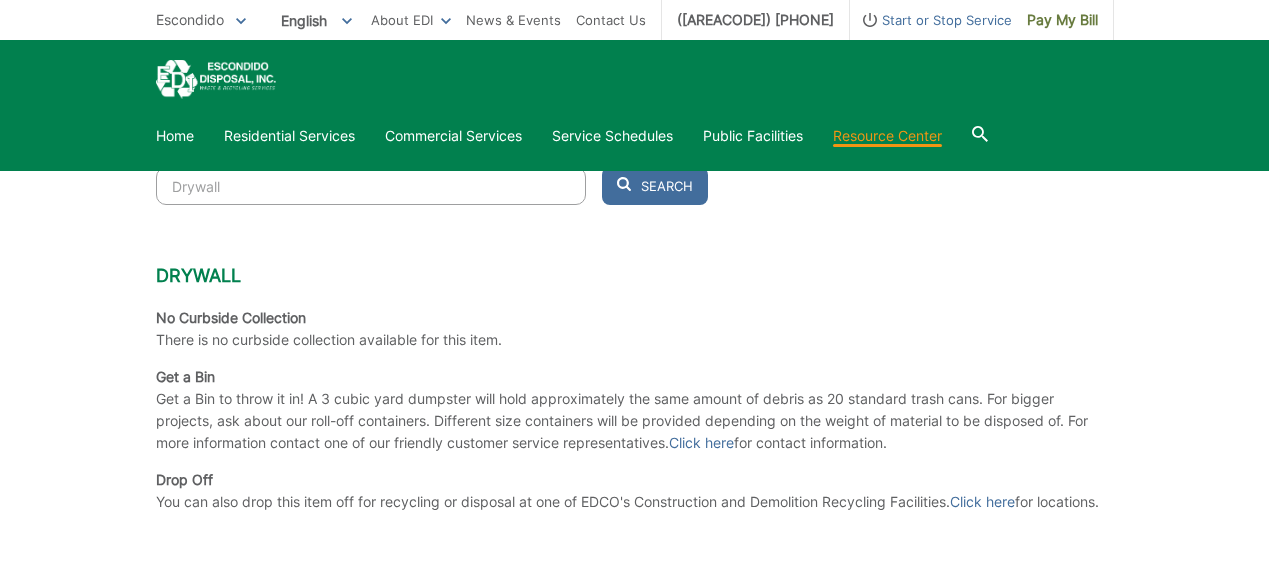 scroll, scrollTop: 663, scrollLeft: 0, axis: vertical 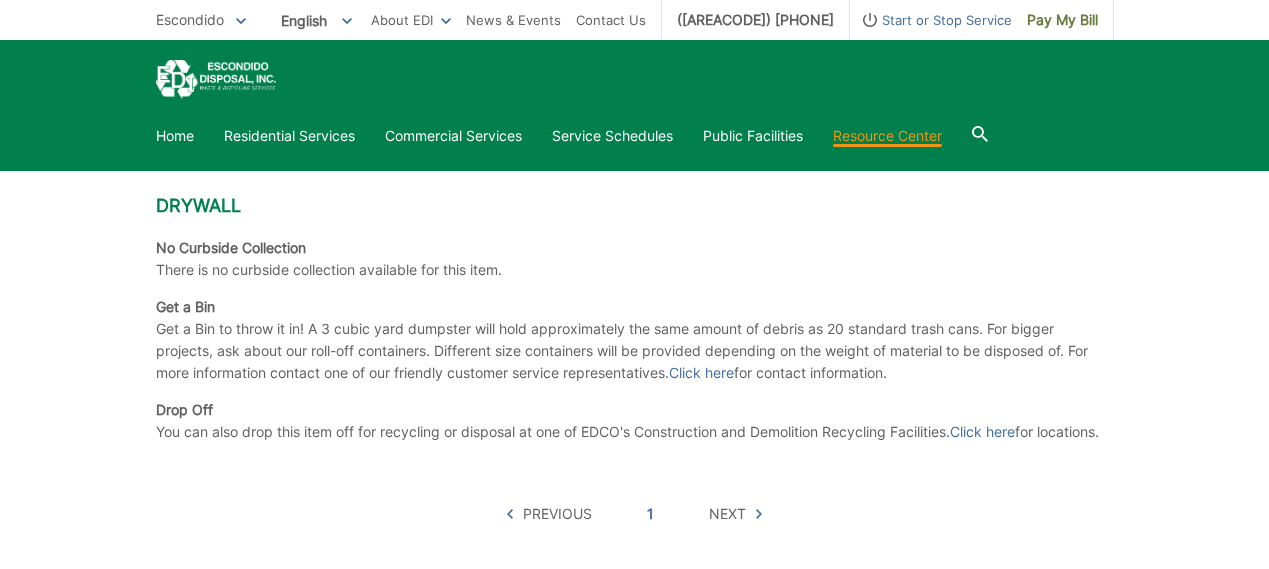 drag, startPoint x: 901, startPoint y: 397, endPoint x: 929, endPoint y: 405, distance: 29.12044 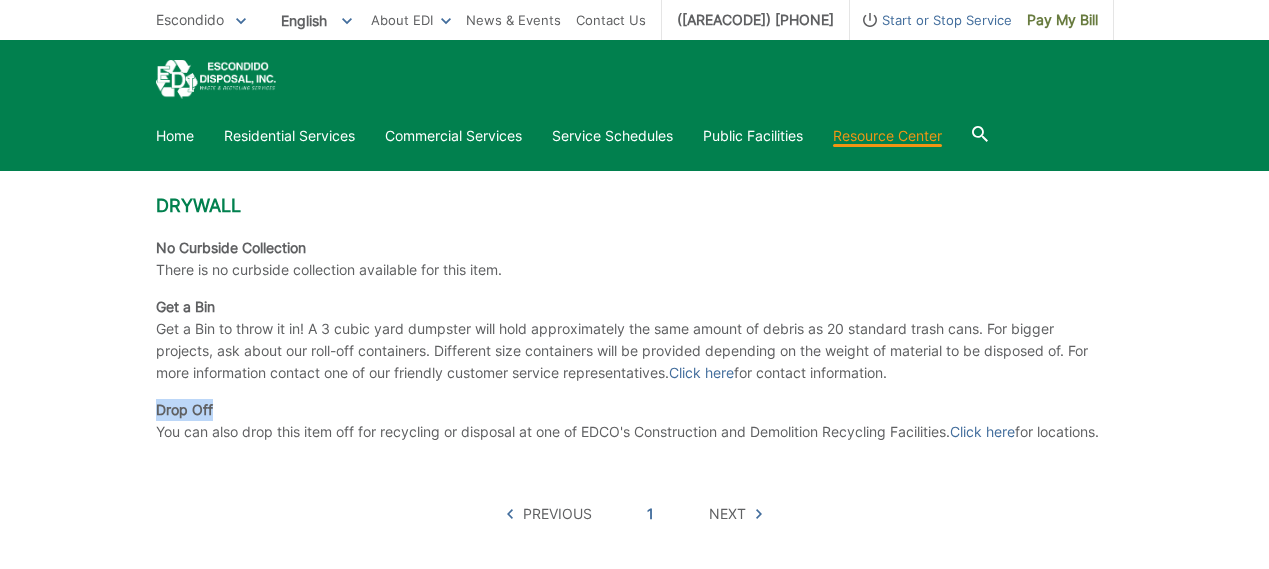 scroll, scrollTop: 578, scrollLeft: 0, axis: vertical 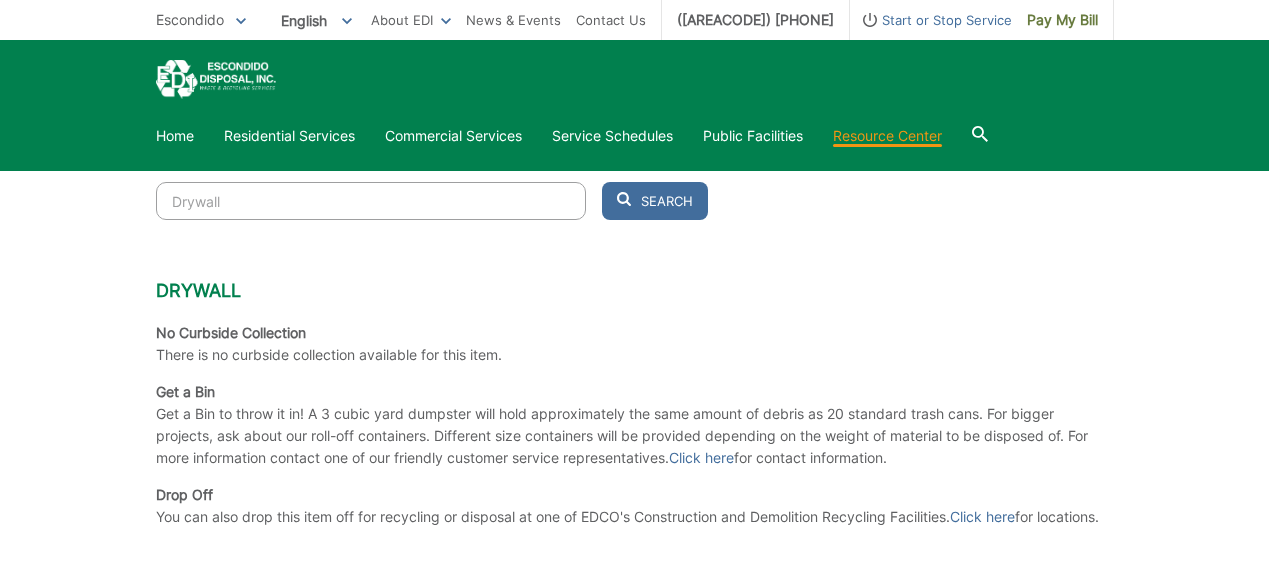 click on "Drywall" at bounding box center [371, 201] 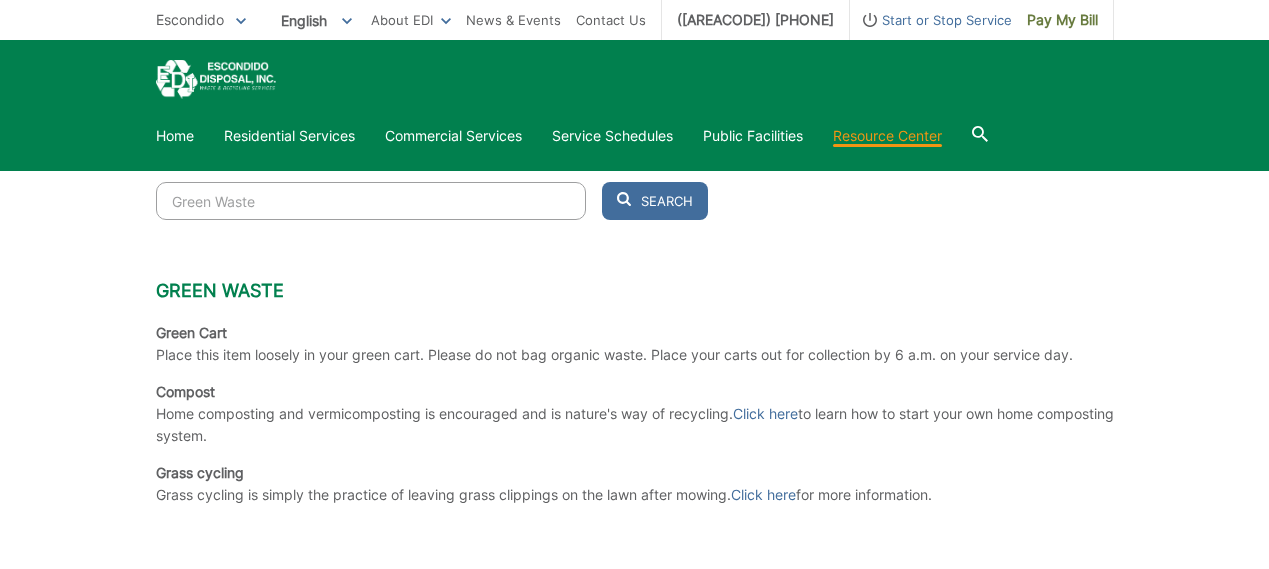 click on "Green Cart Place this item loosely in your green cart. Please do not bag organic waste. Place your carts out for collection by 6 a.m. on your service day." at bounding box center (614, 344) 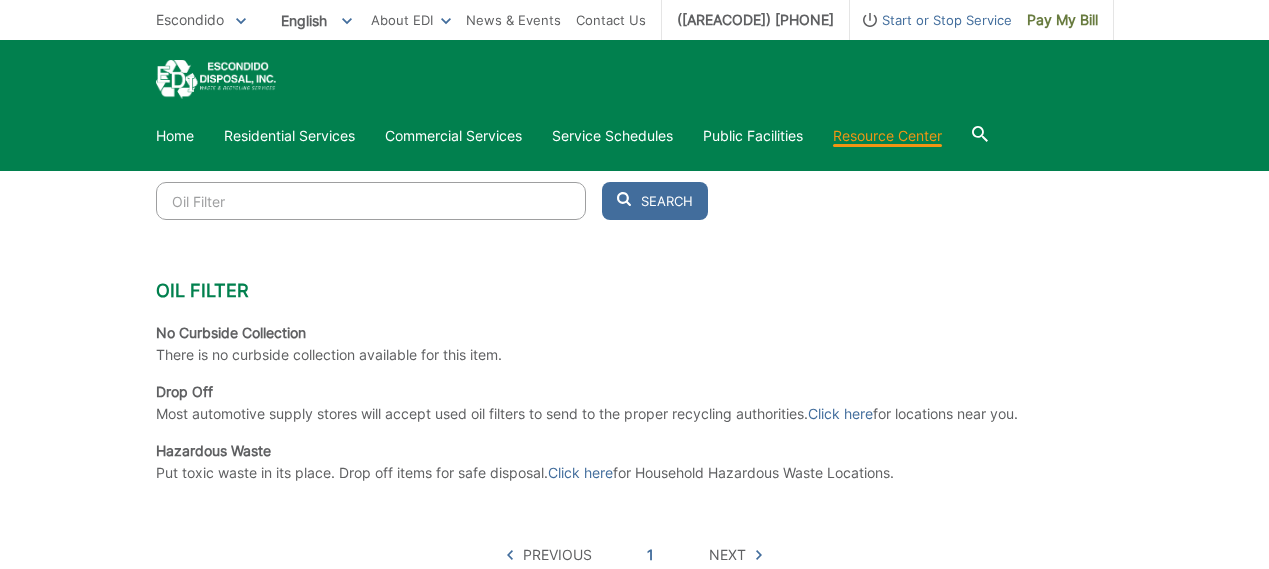 drag, startPoint x: 674, startPoint y: 373, endPoint x: 720, endPoint y: 390, distance: 49.0408 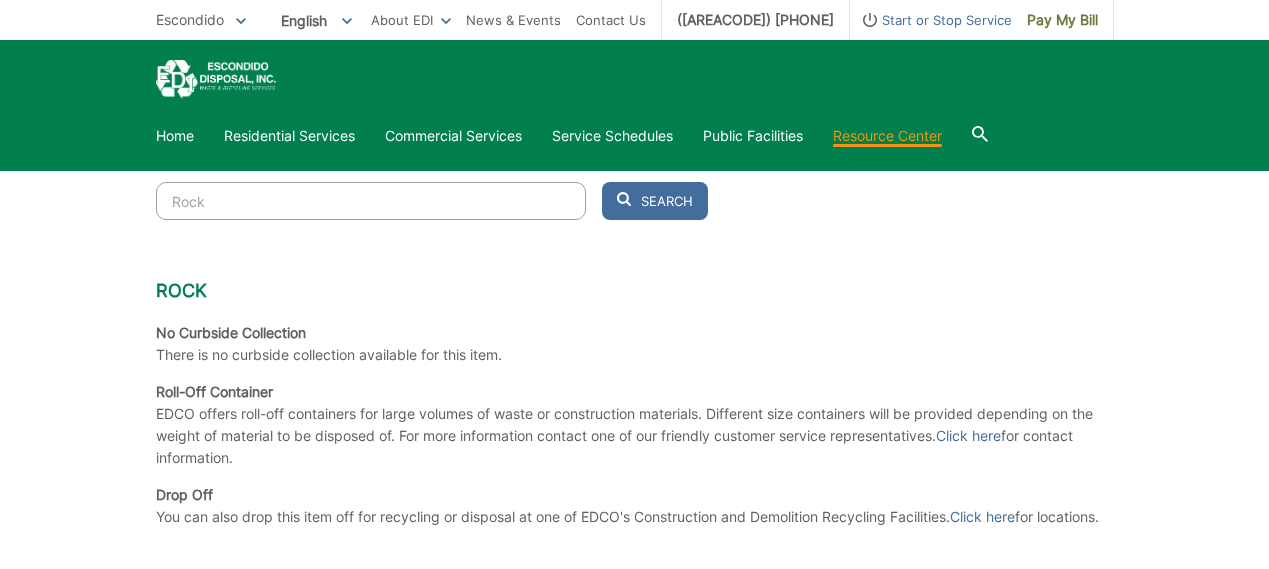drag, startPoint x: 750, startPoint y: 384, endPoint x: 842, endPoint y: 414, distance: 96.76776 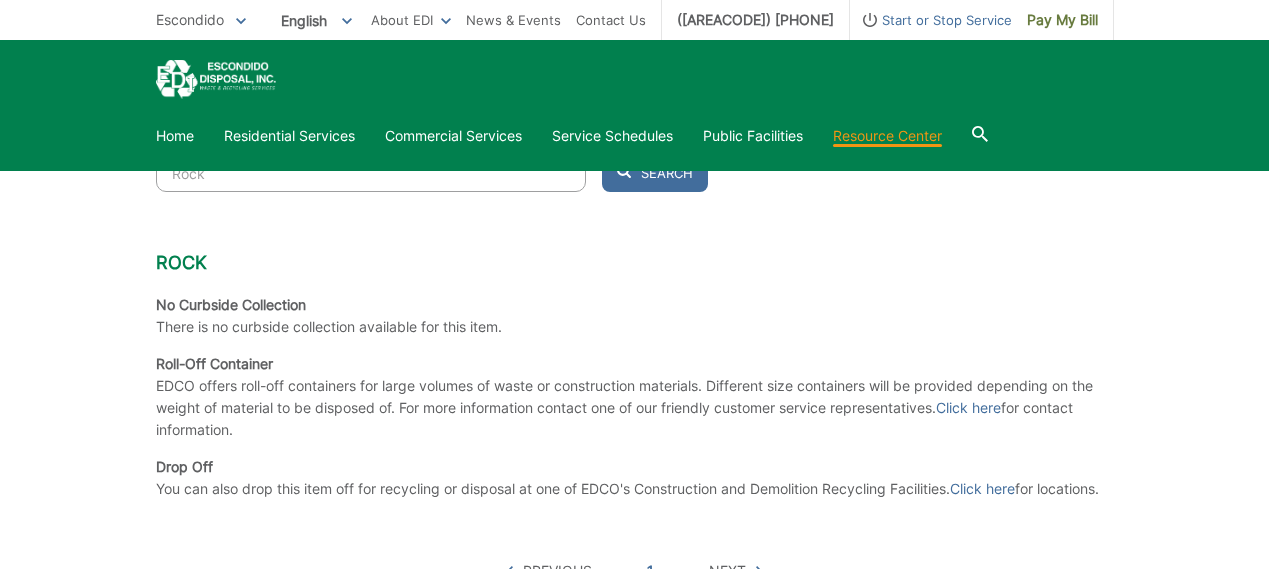 scroll, scrollTop: 604, scrollLeft: 0, axis: vertical 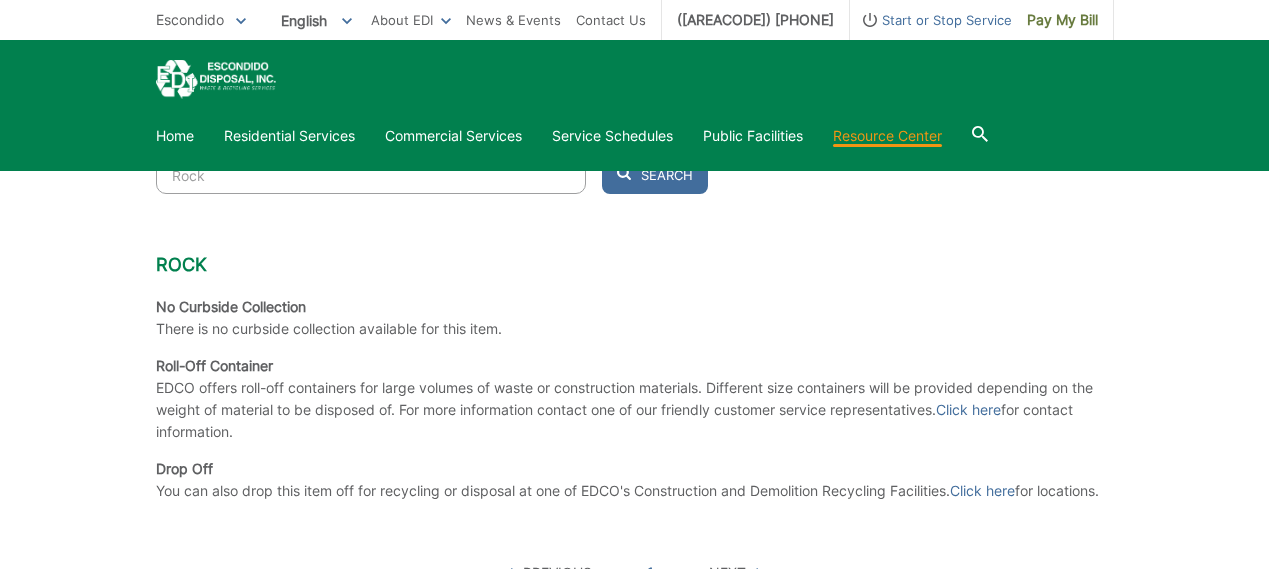 click on "Rock" at bounding box center (371, 175) 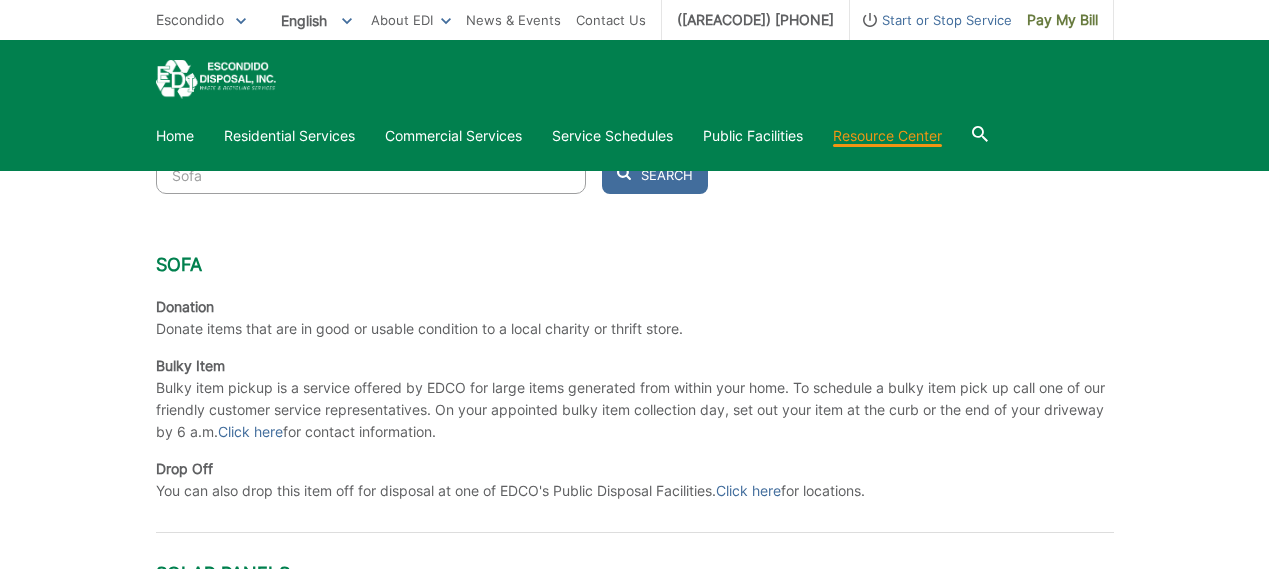 scroll, scrollTop: 676, scrollLeft: 0, axis: vertical 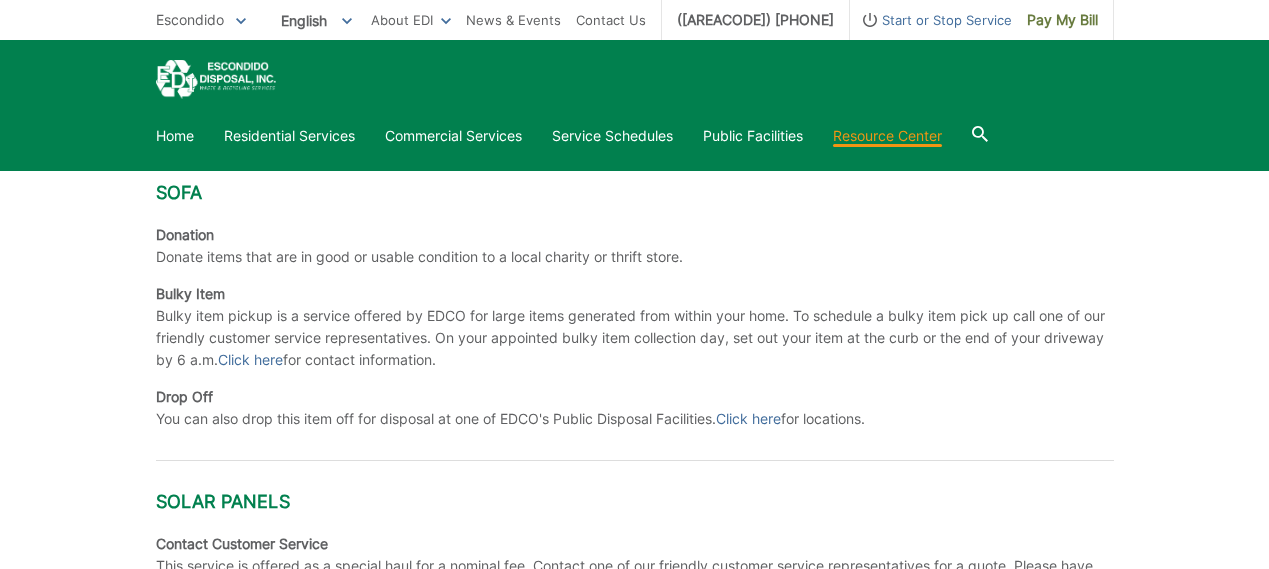 click on "Bulky item pickup is a service offered by EDCO for large items generated from within your home. To schedule a bulky item pick up call one of our friendly customer service representatives. On your appointed bulky item collection day, set out your item at the curb or the end of your driveway by 6 a.m.  Click here  for contact information." at bounding box center (635, 338) 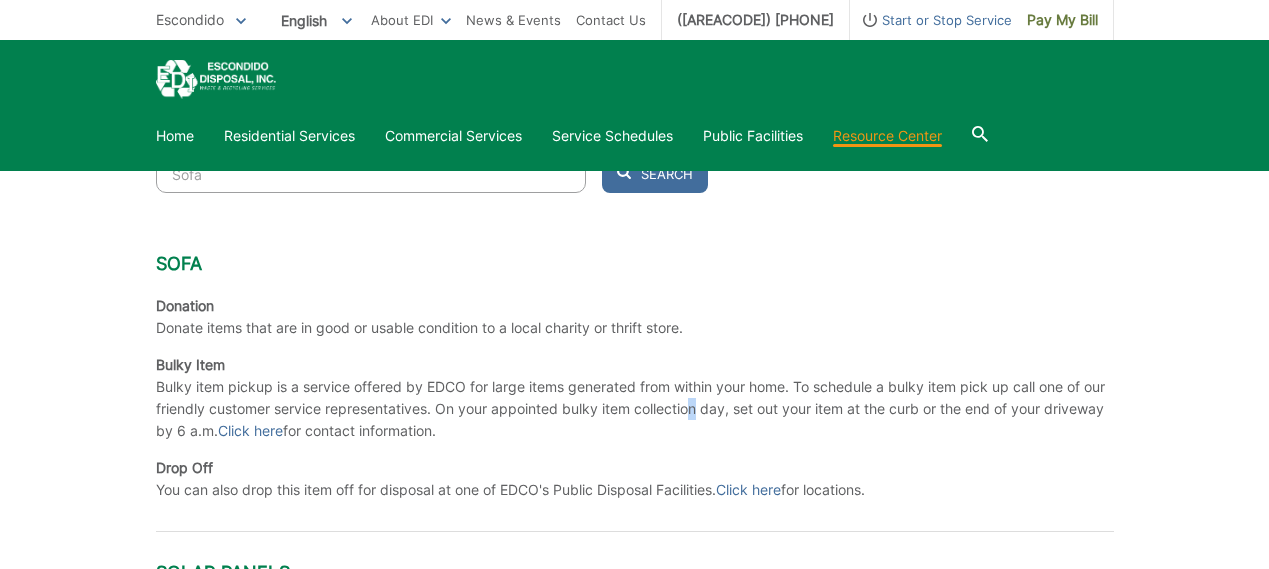scroll, scrollTop: 580, scrollLeft: 0, axis: vertical 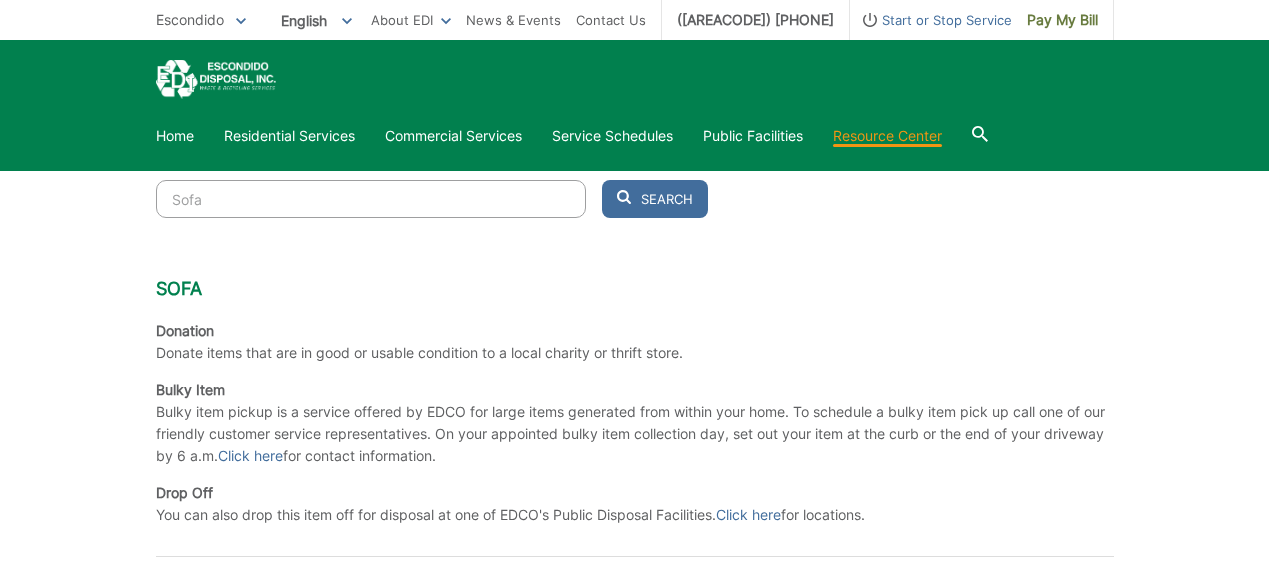 click on "Sofa" at bounding box center (371, 199) 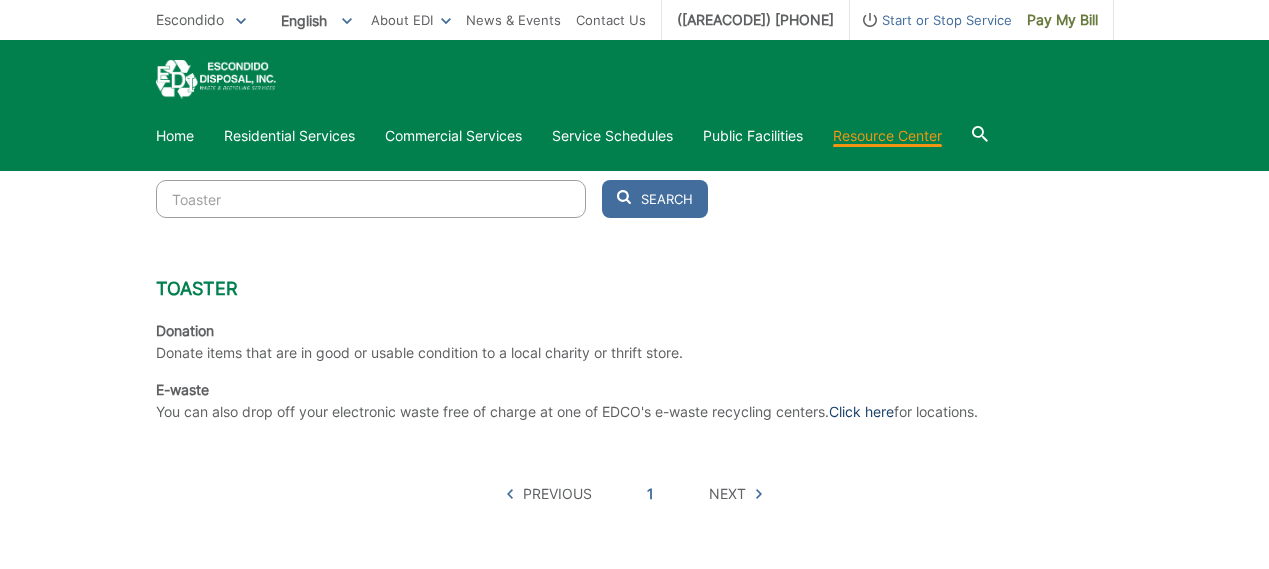drag, startPoint x: 659, startPoint y: 414, endPoint x: 851, endPoint y: 422, distance: 192.1666 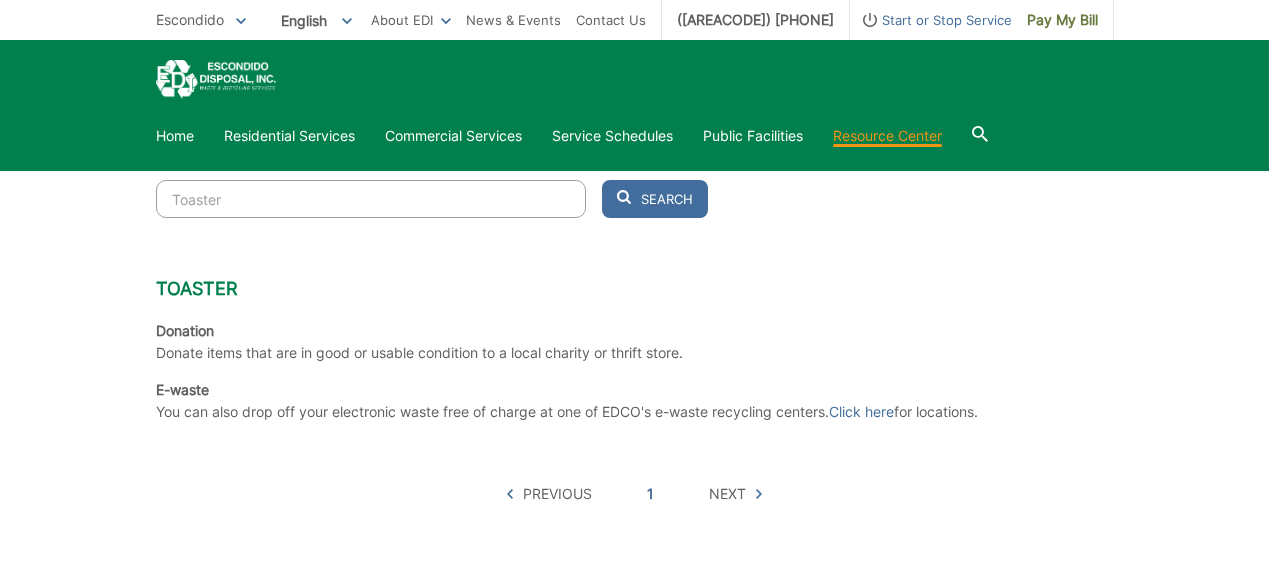 click on "Toaster" at bounding box center [371, 199] 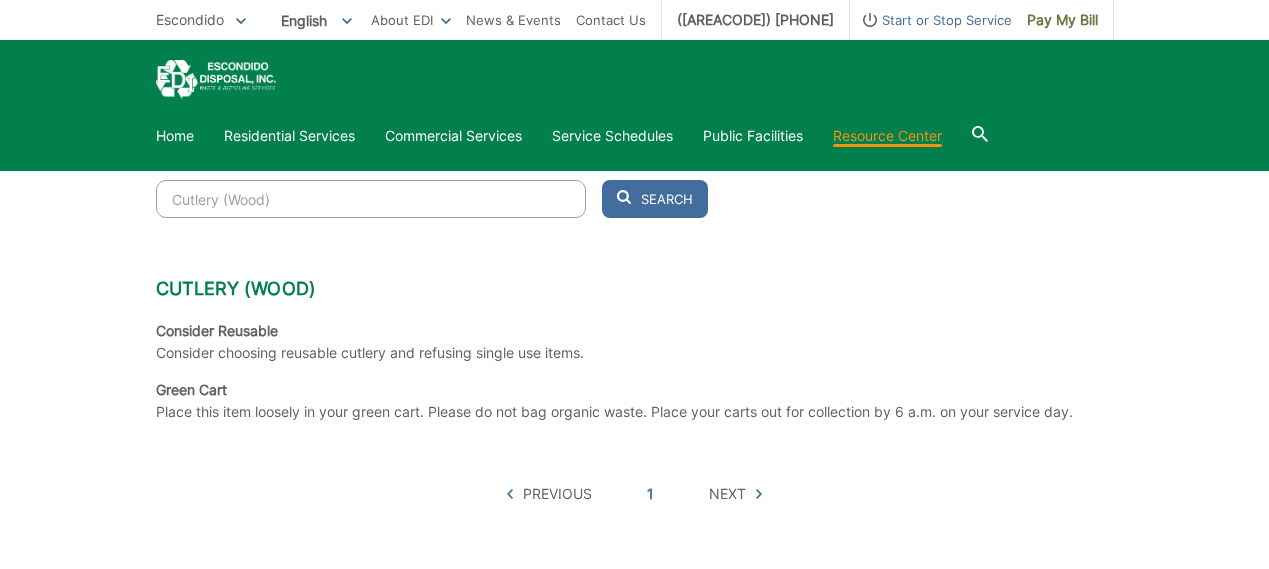 click on "Cutlery (Wood)" at bounding box center [371, 199] 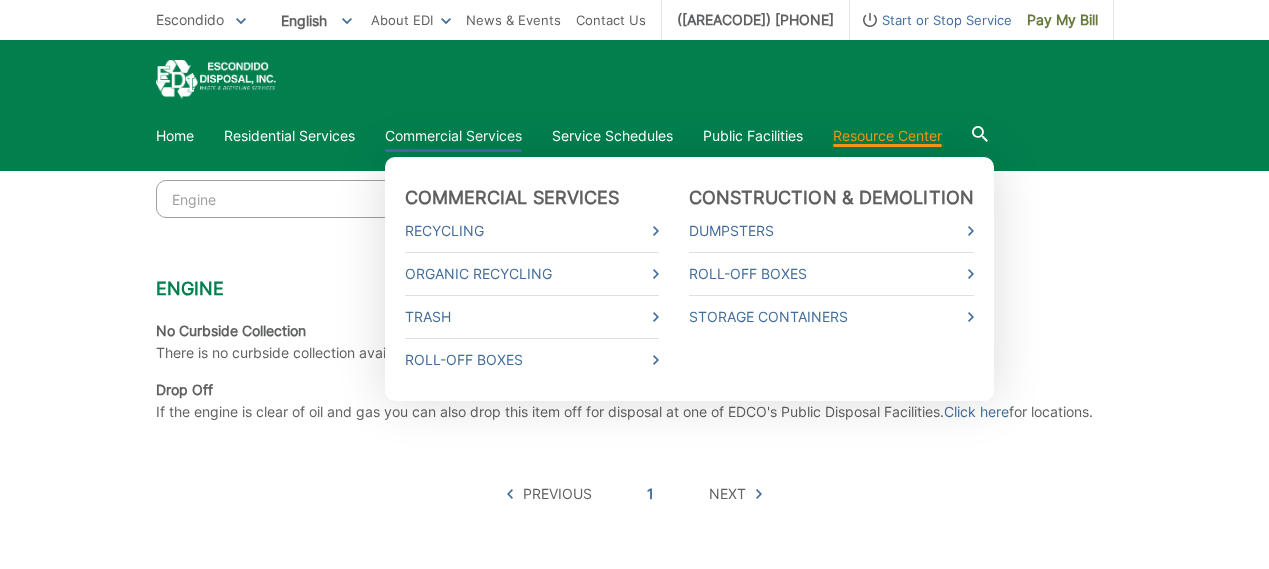 click on "Roll-Off Boxes" at bounding box center (832, 273) 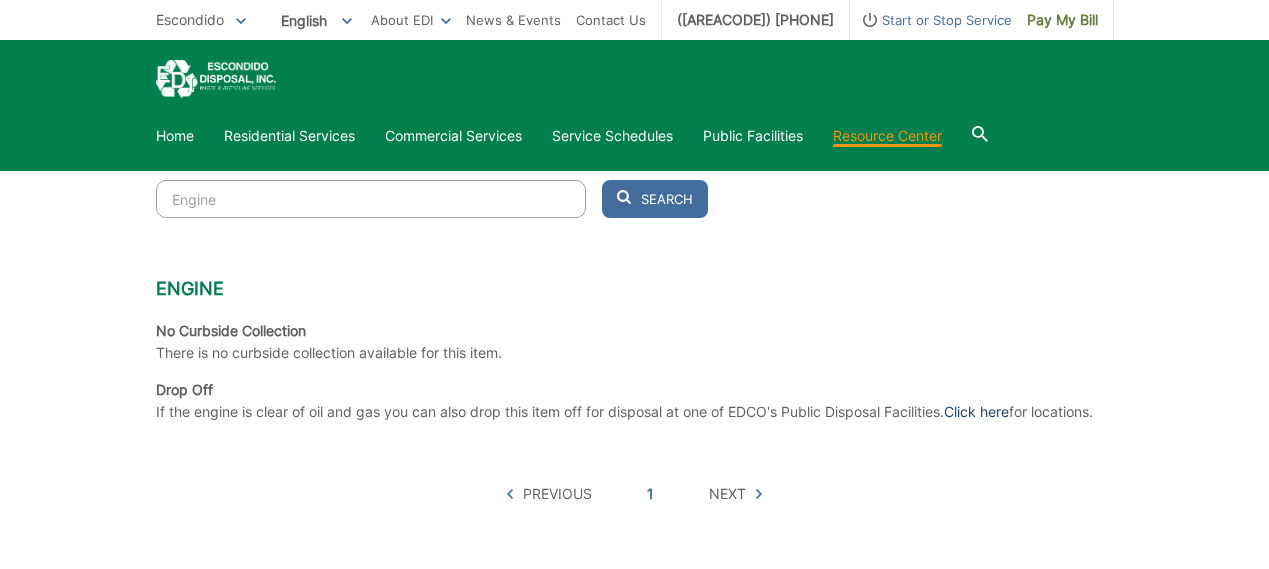 click on "Click here" at bounding box center [976, 412] 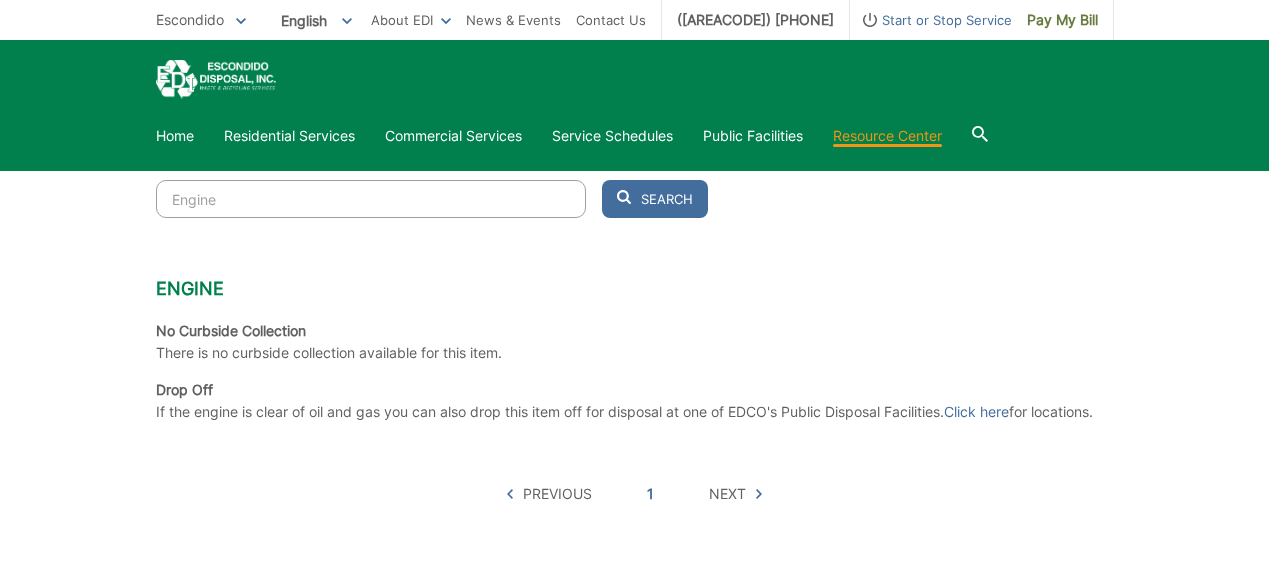 click on "Engine" at bounding box center (371, 199) 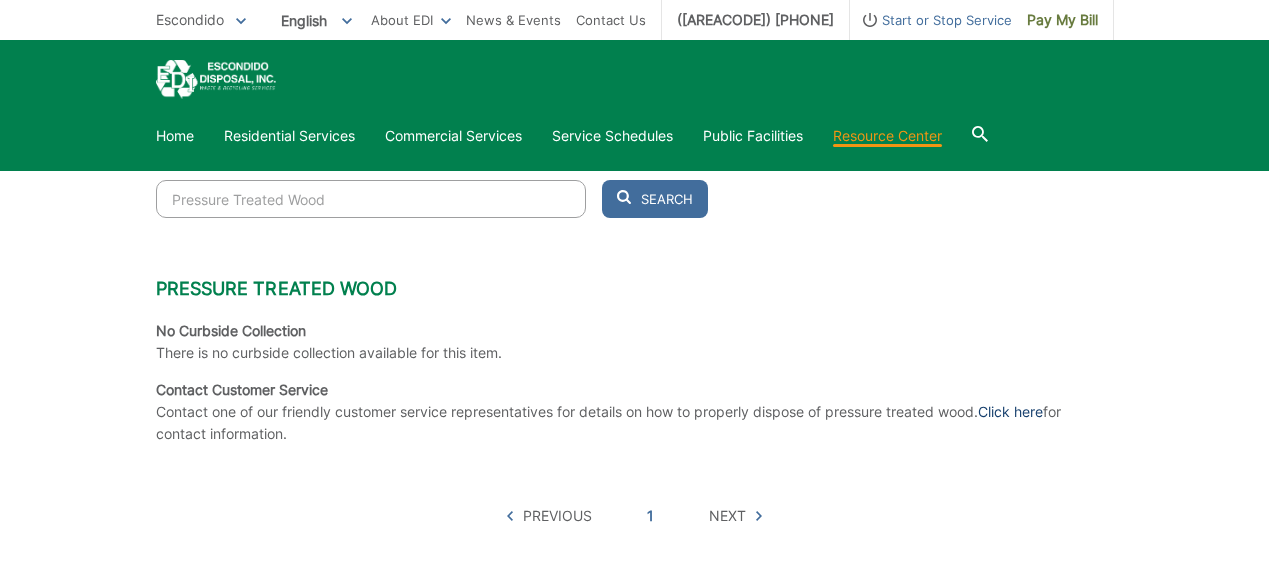 click on "Click here" at bounding box center [1010, 412] 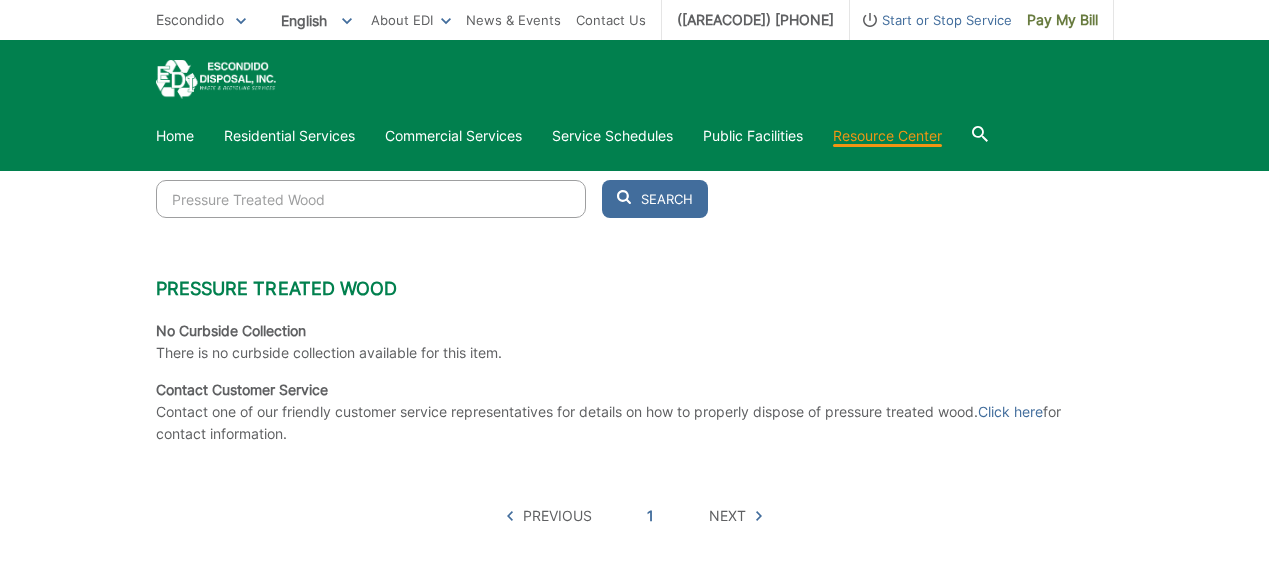 click on "Pressure Treated Wood" at bounding box center (371, 199) 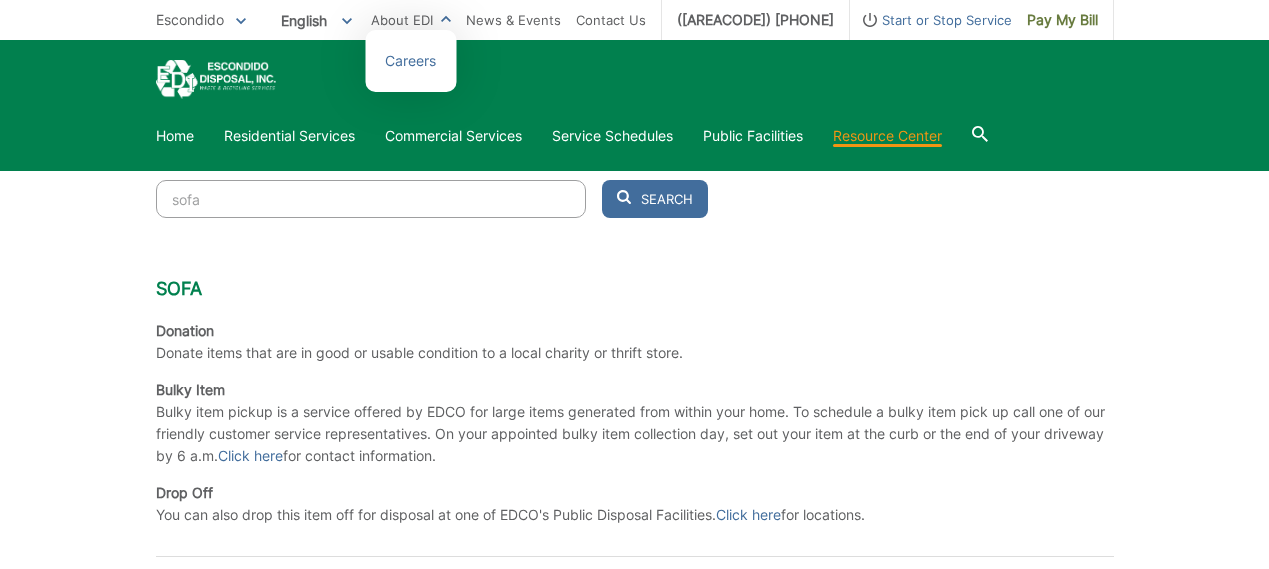type on "sofa" 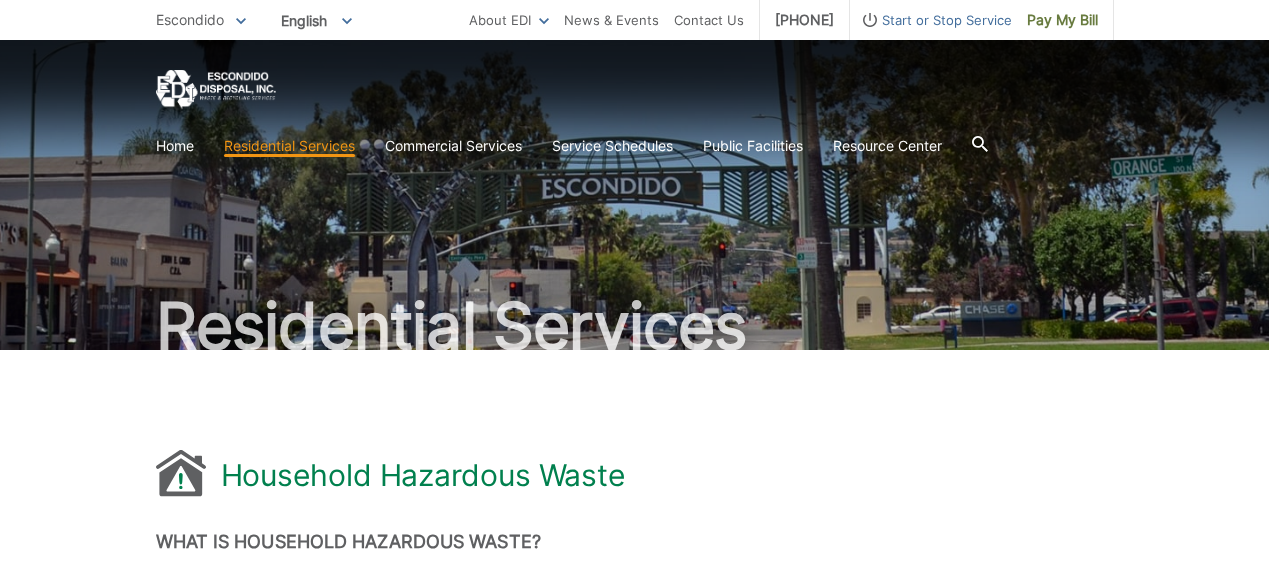 scroll, scrollTop: 334, scrollLeft: 0, axis: vertical 